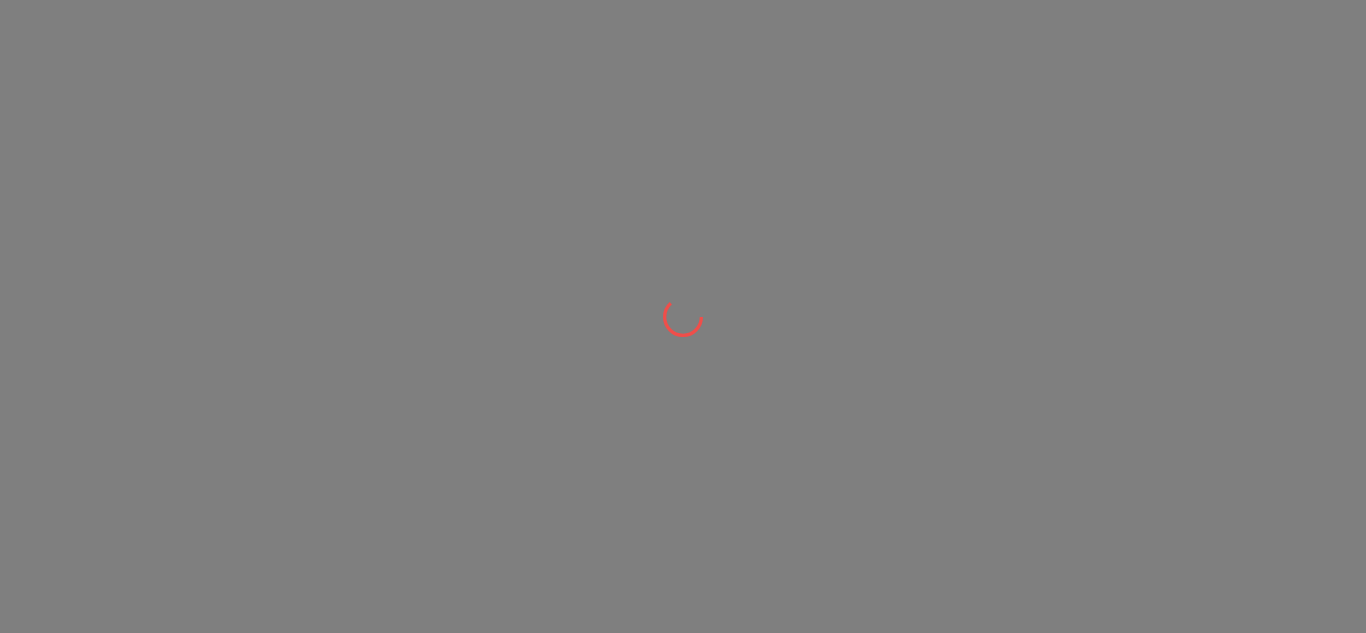 scroll, scrollTop: 0, scrollLeft: 0, axis: both 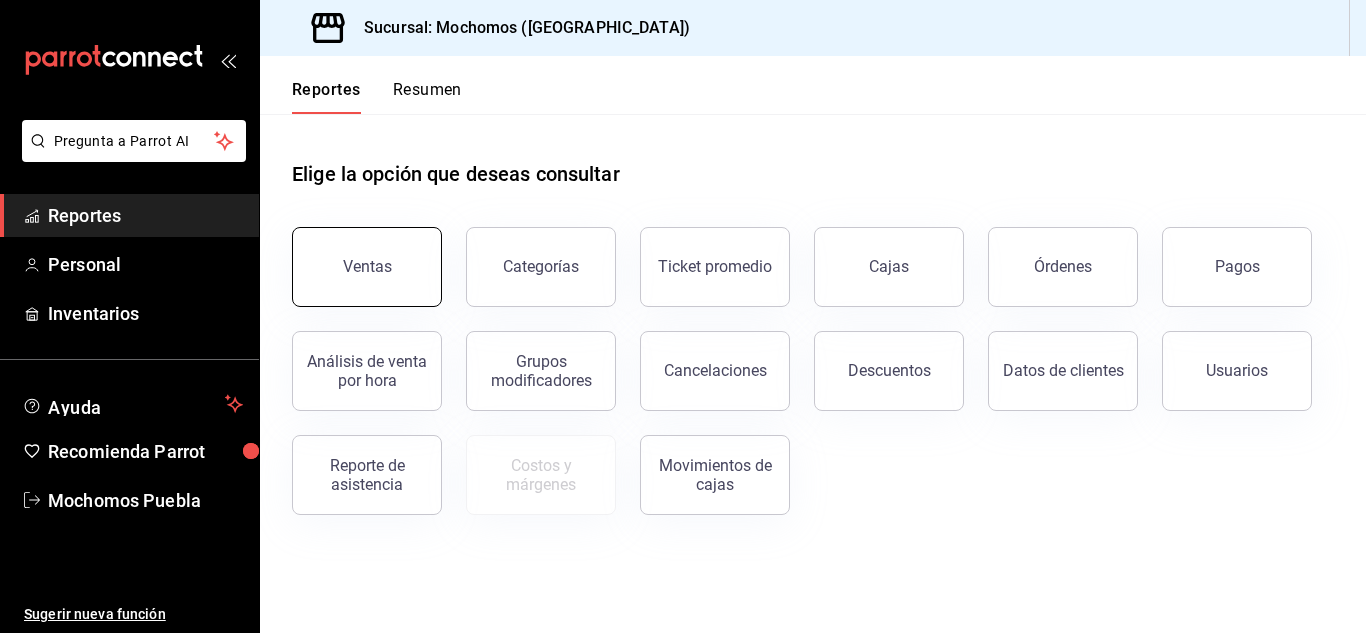 click on "Ventas" at bounding box center [367, 266] 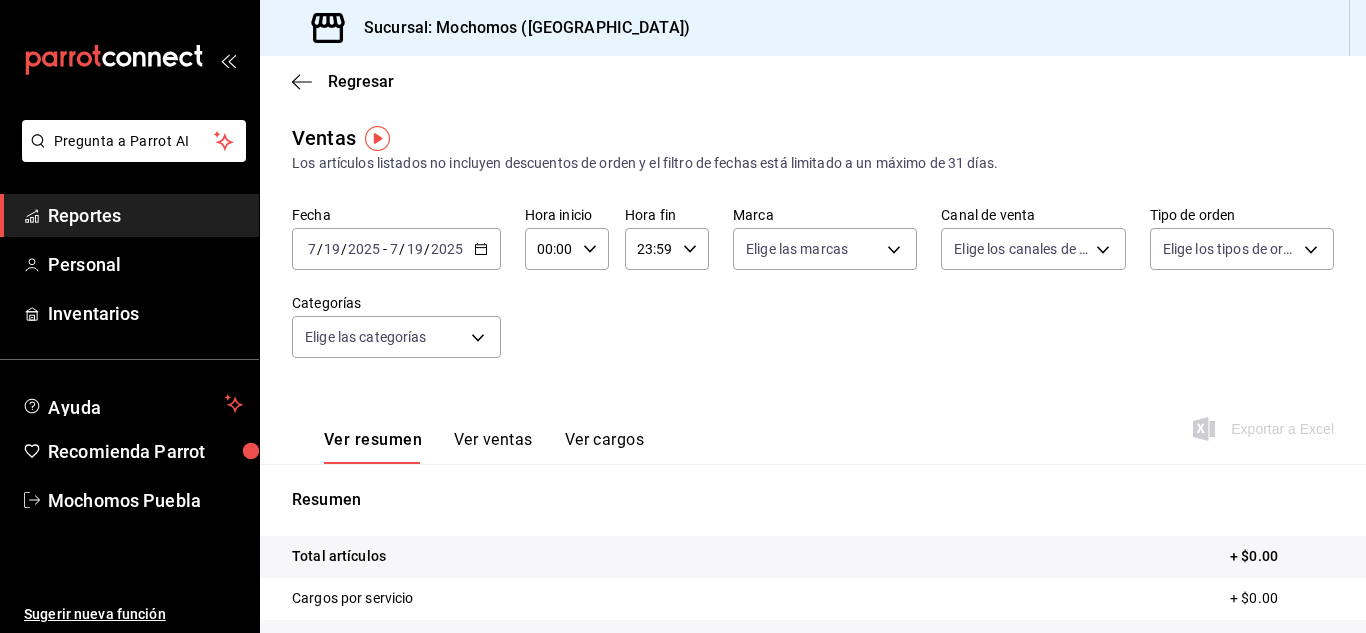 click 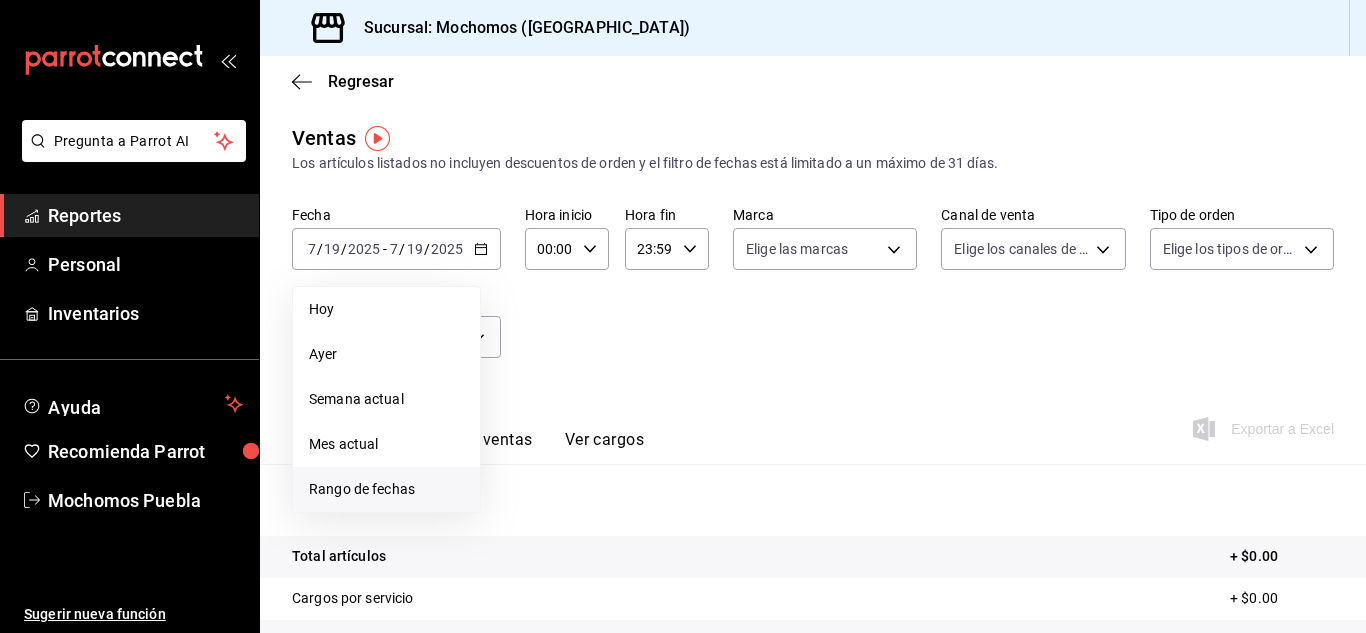 click on "Rango de fechas" at bounding box center (386, 489) 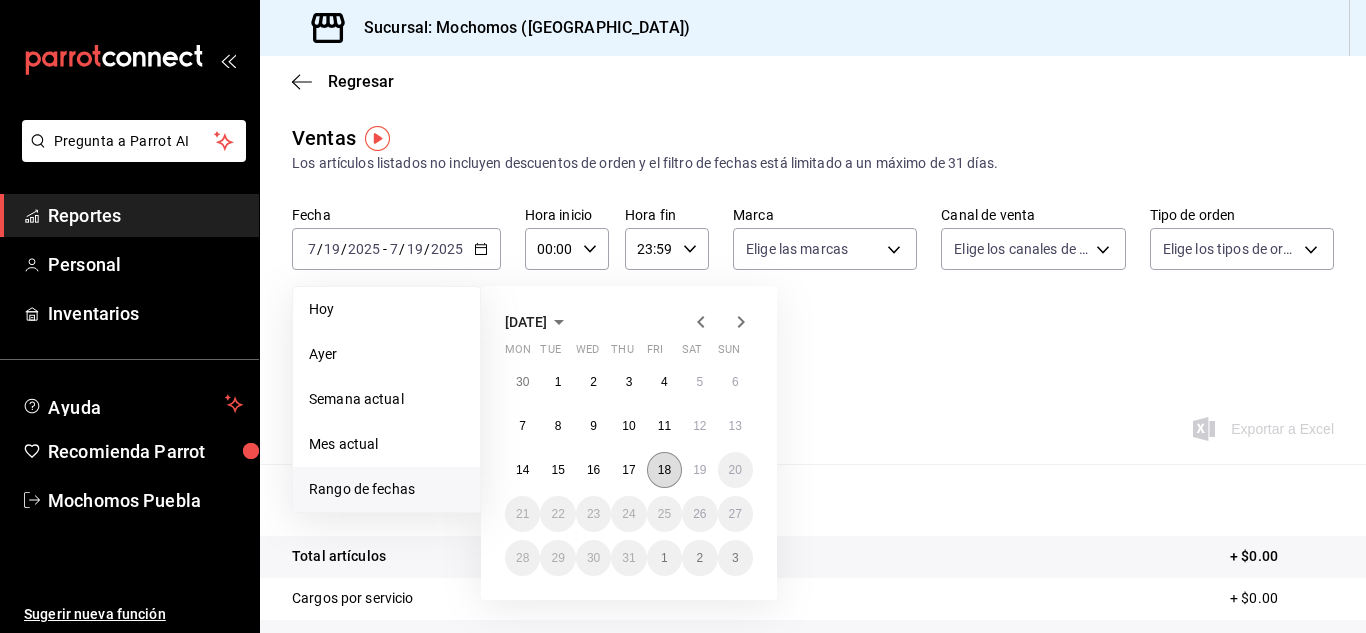 click on "18" at bounding box center [664, 470] 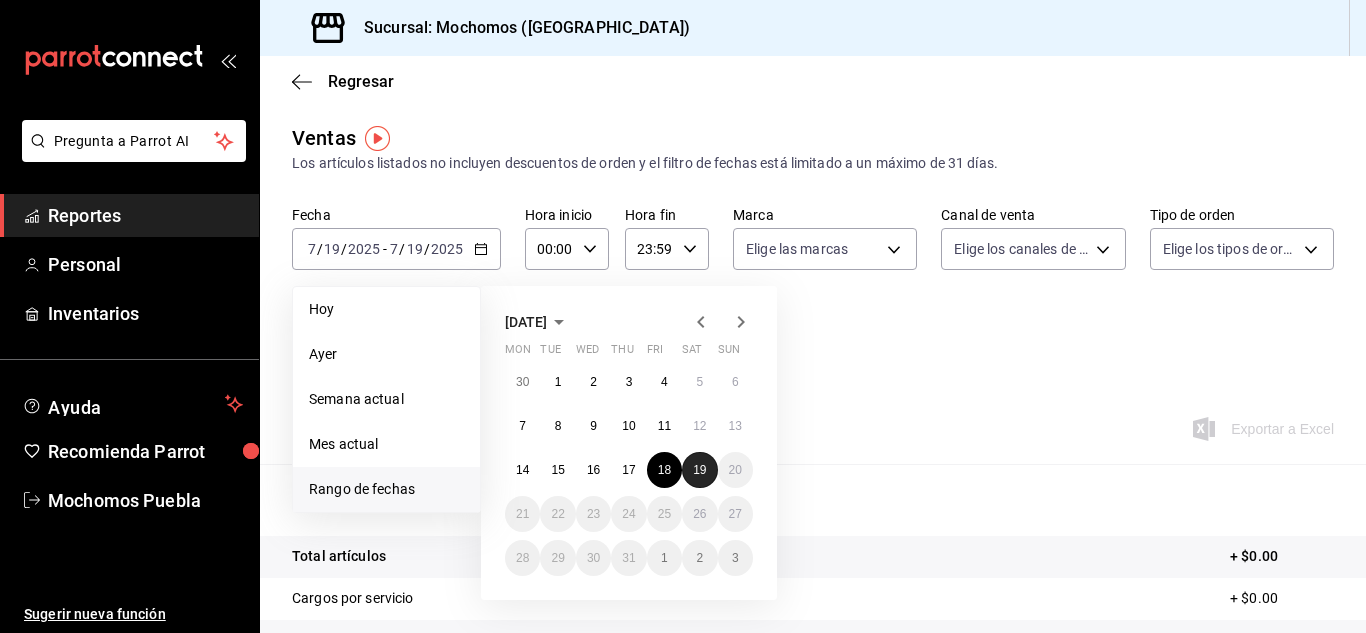 click on "19" at bounding box center (699, 470) 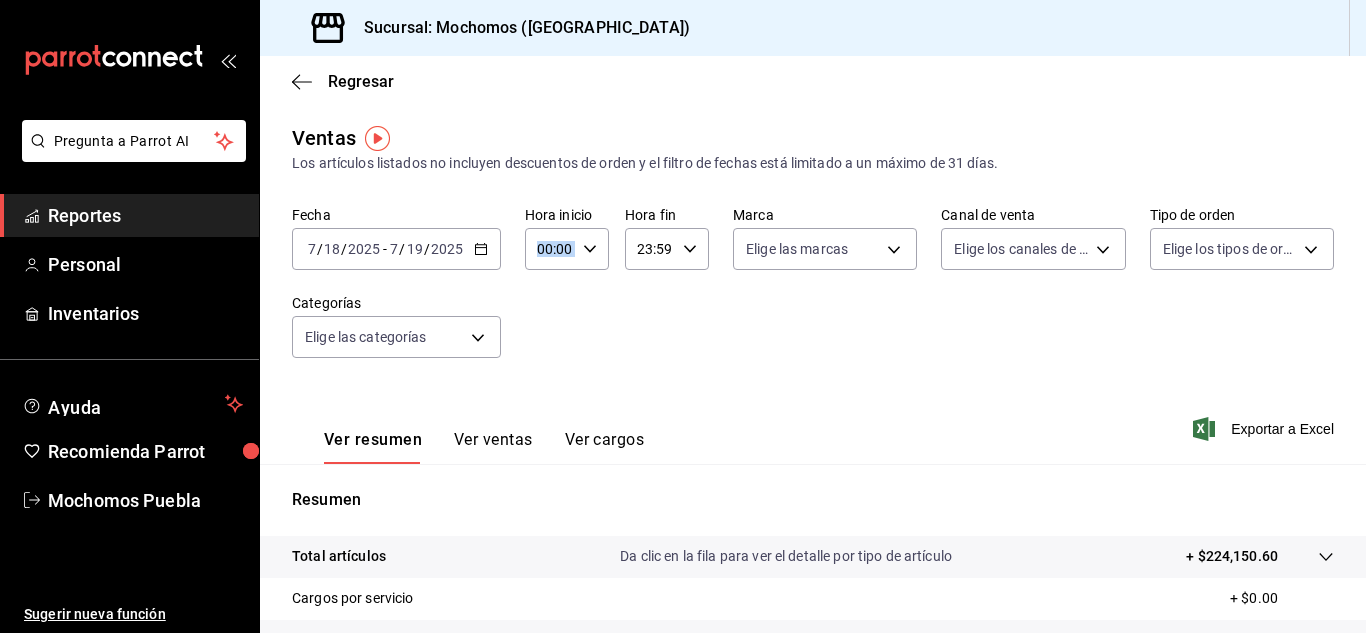 click on "00:00 Hora inicio" at bounding box center [567, 249] 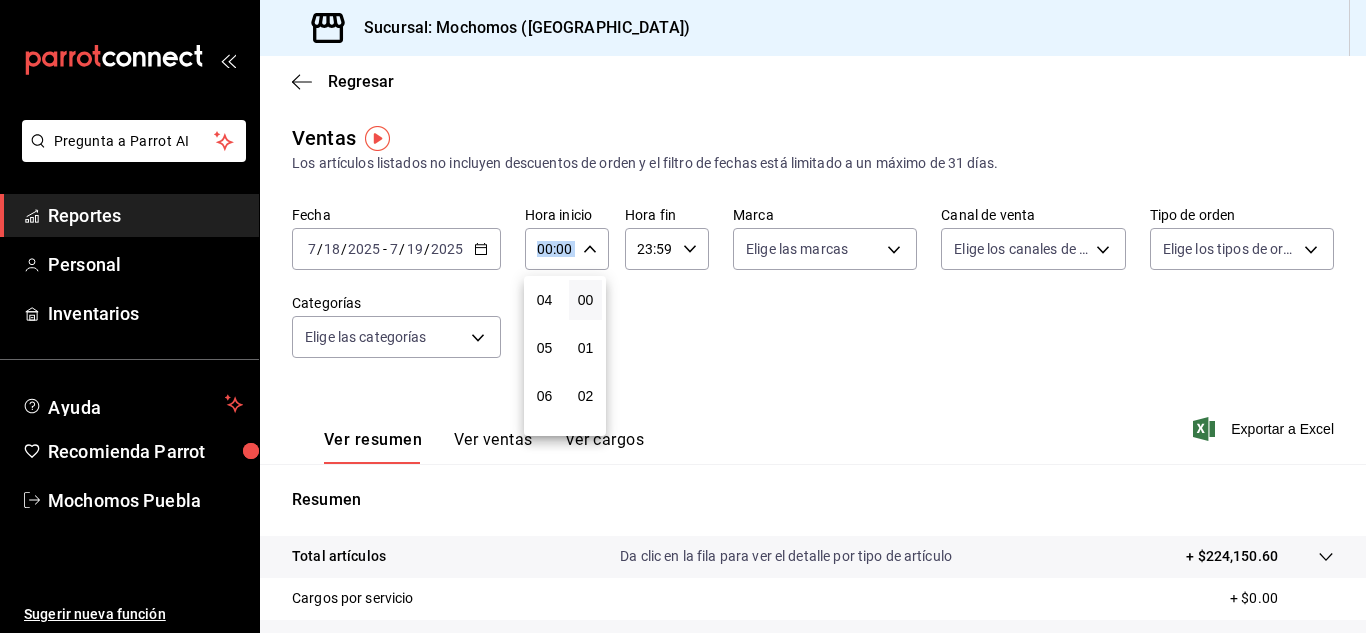 scroll, scrollTop: 200, scrollLeft: 0, axis: vertical 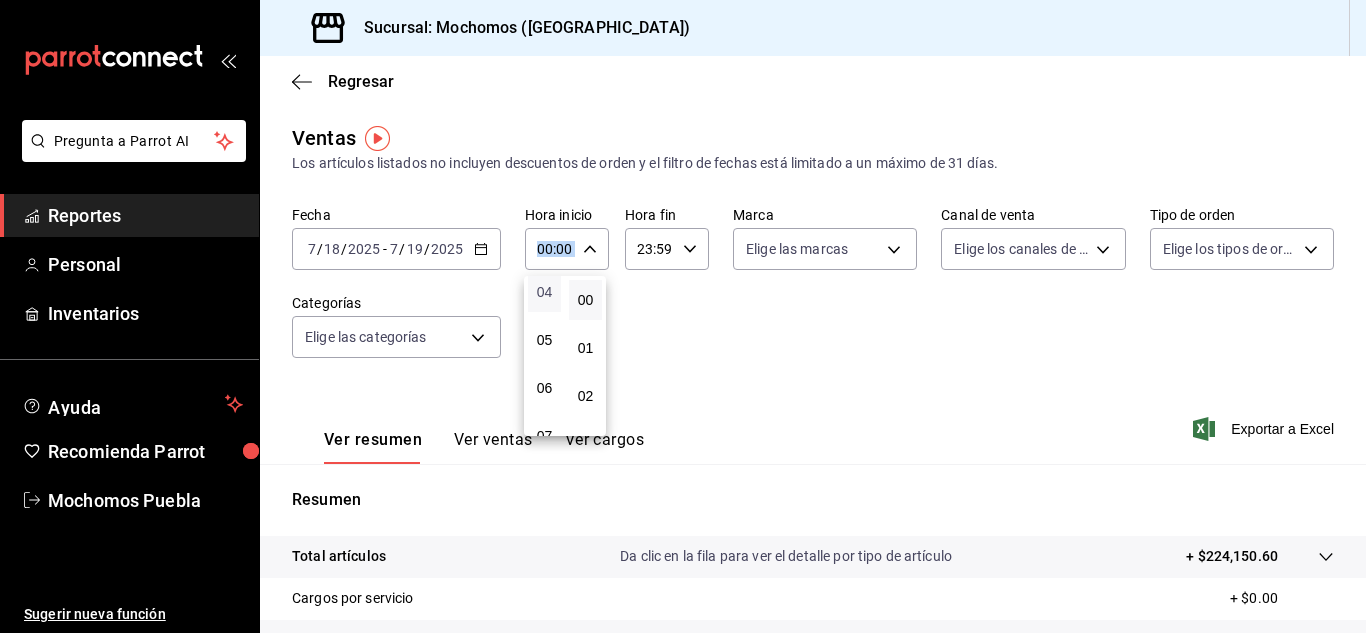 click on "04" at bounding box center [544, 292] 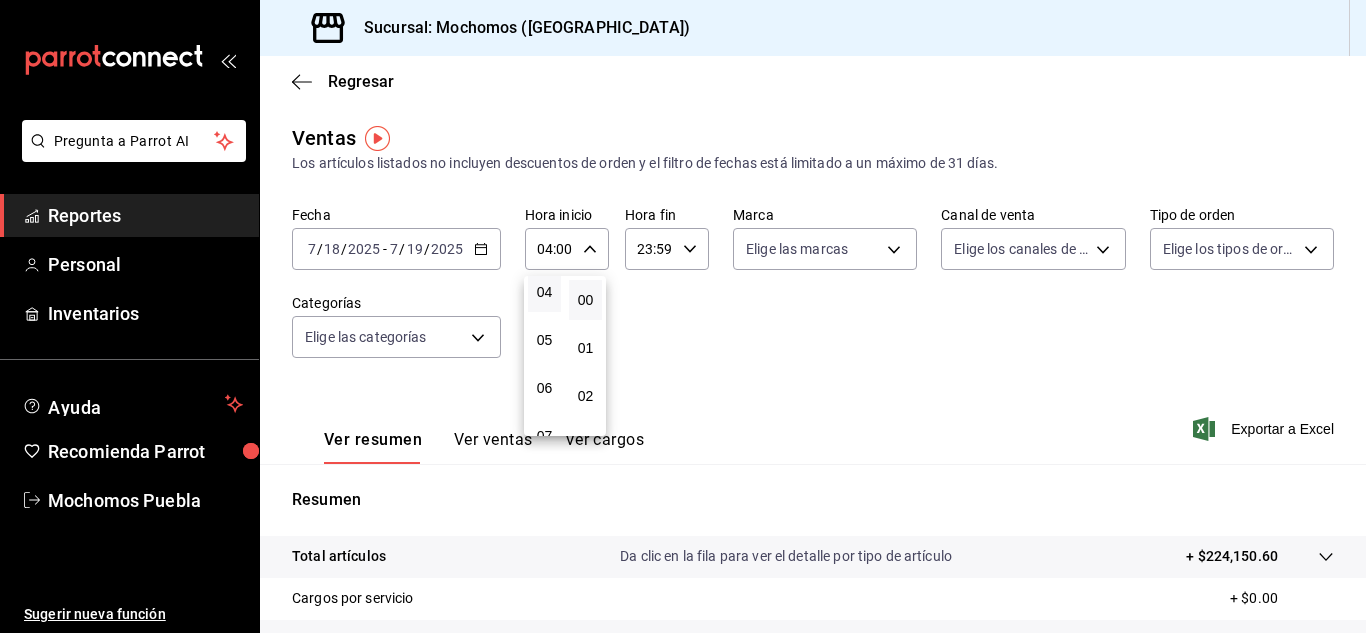 click at bounding box center (683, 316) 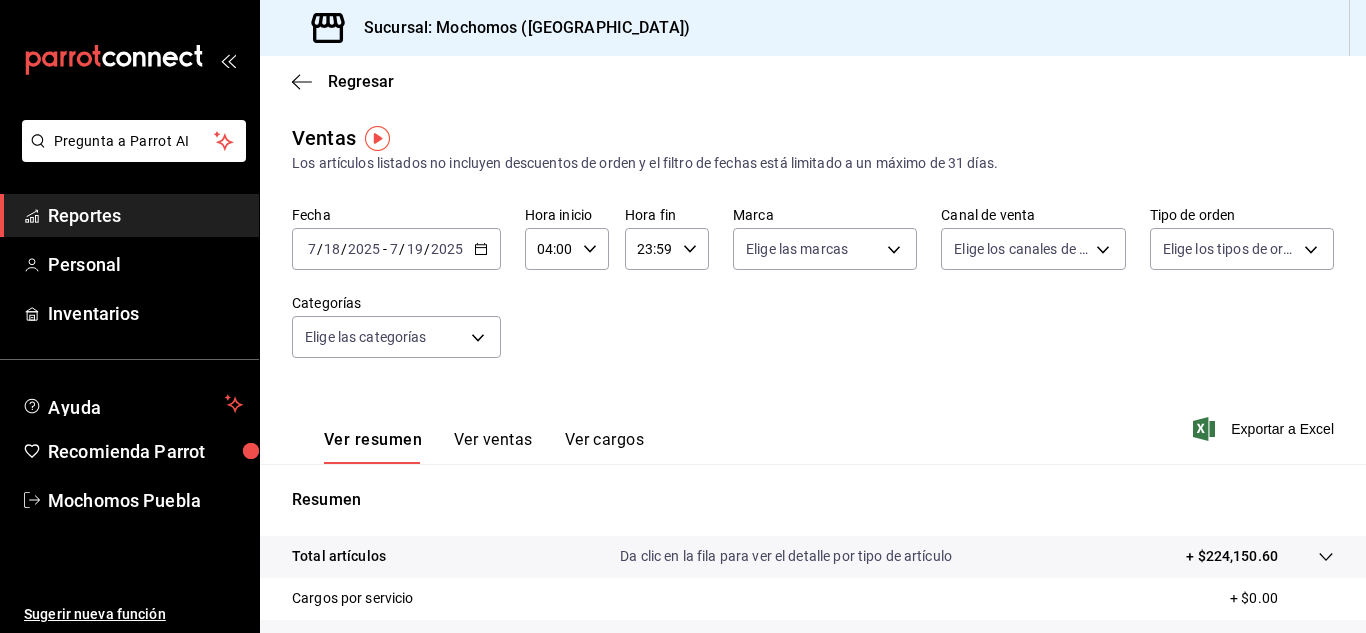 click 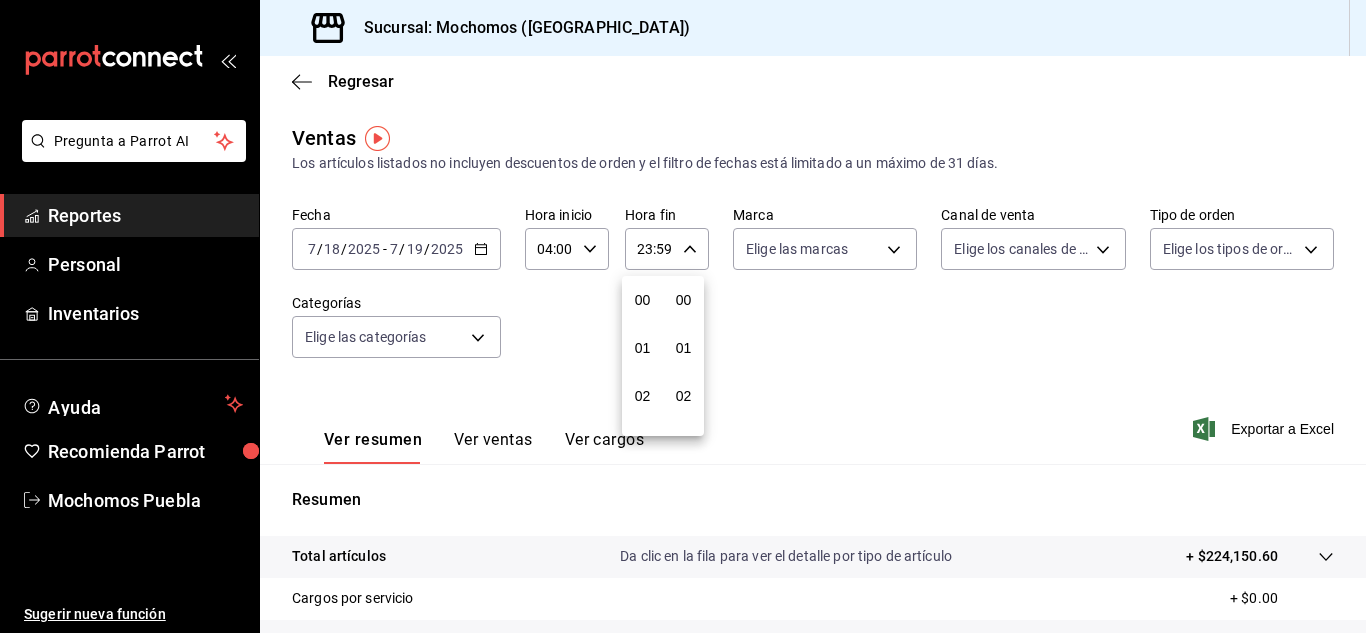 scroll, scrollTop: 992, scrollLeft: 0, axis: vertical 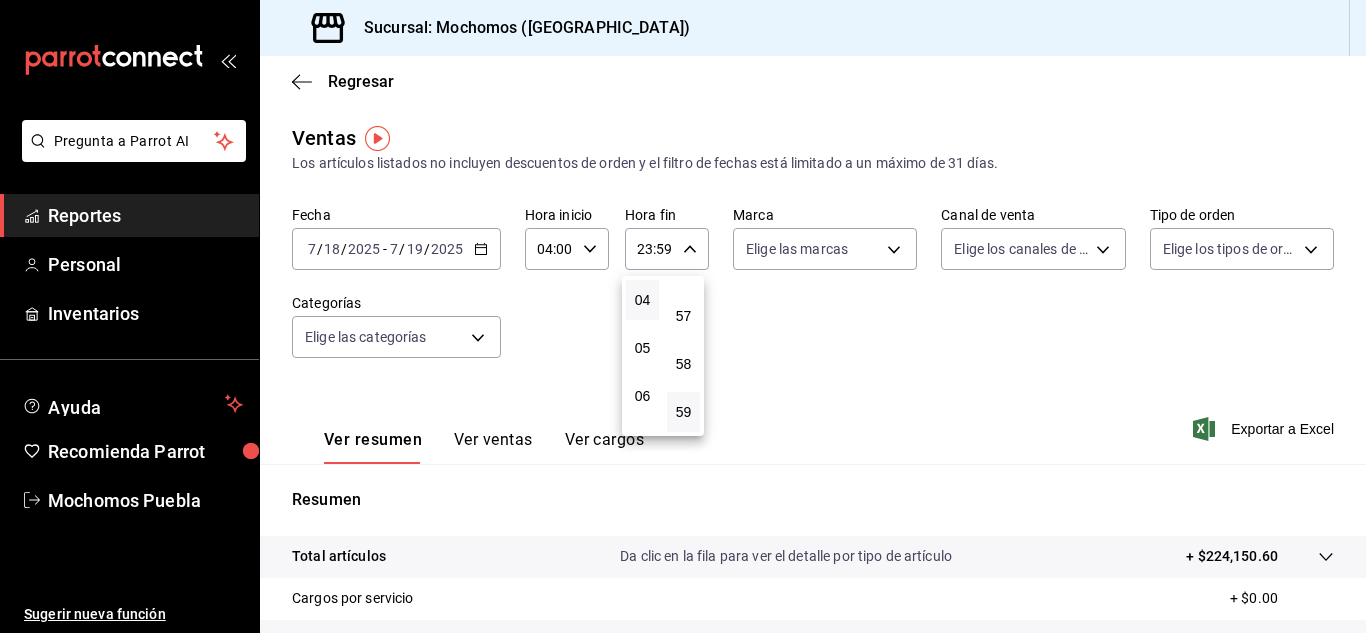 click on "04" at bounding box center [642, 300] 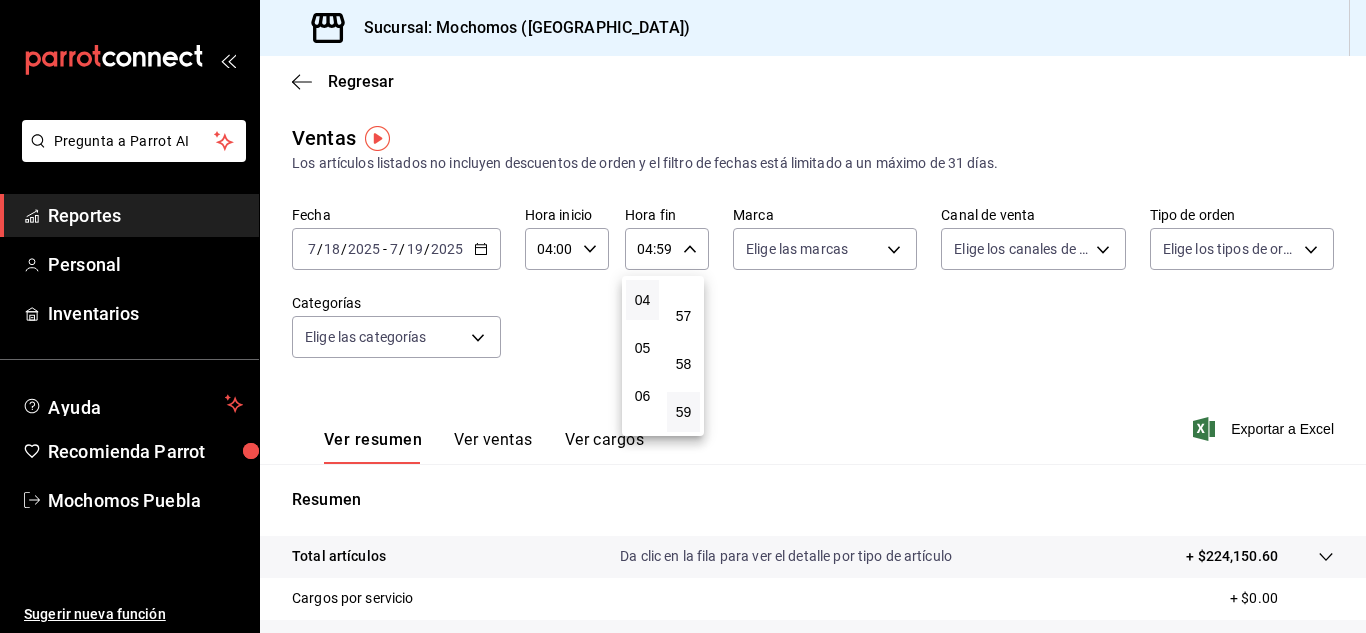 click at bounding box center (683, 316) 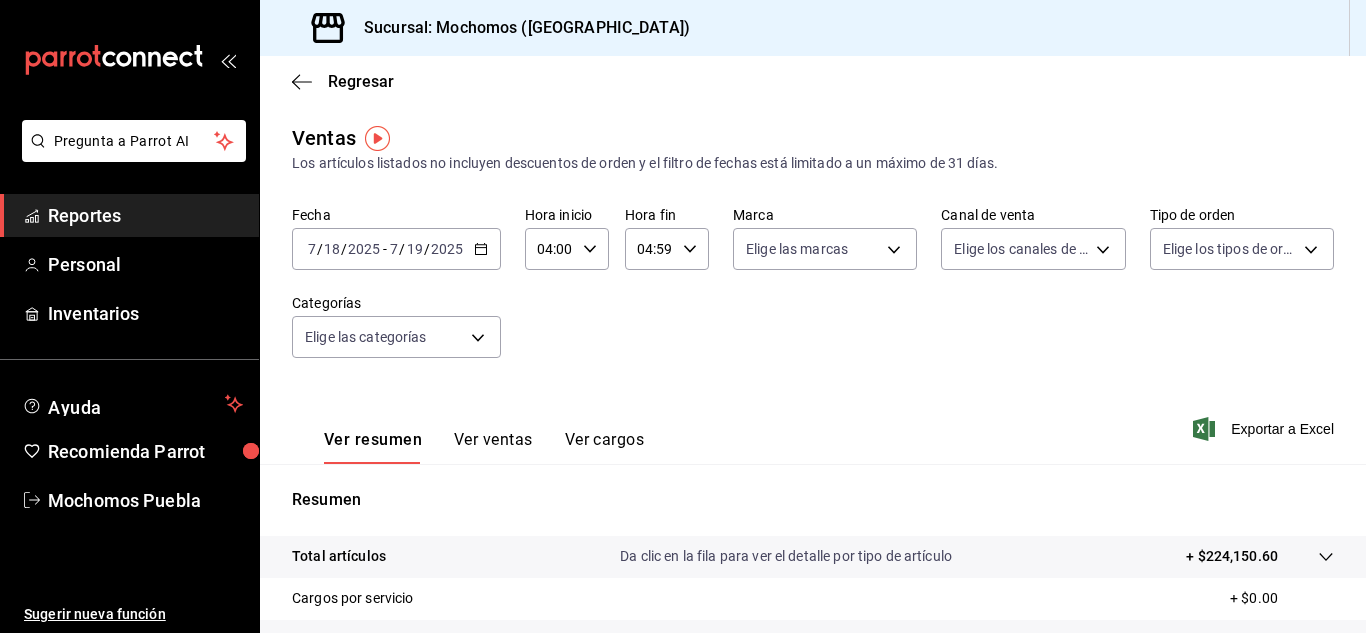 click 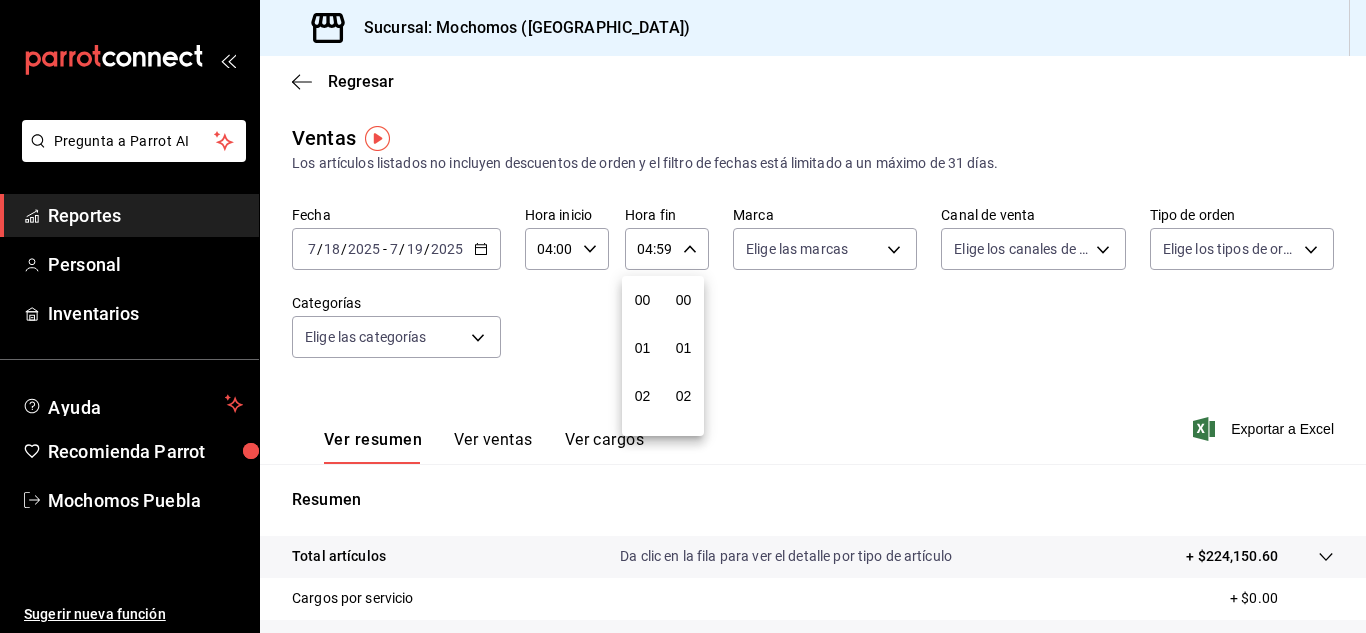 scroll, scrollTop: 192, scrollLeft: 0, axis: vertical 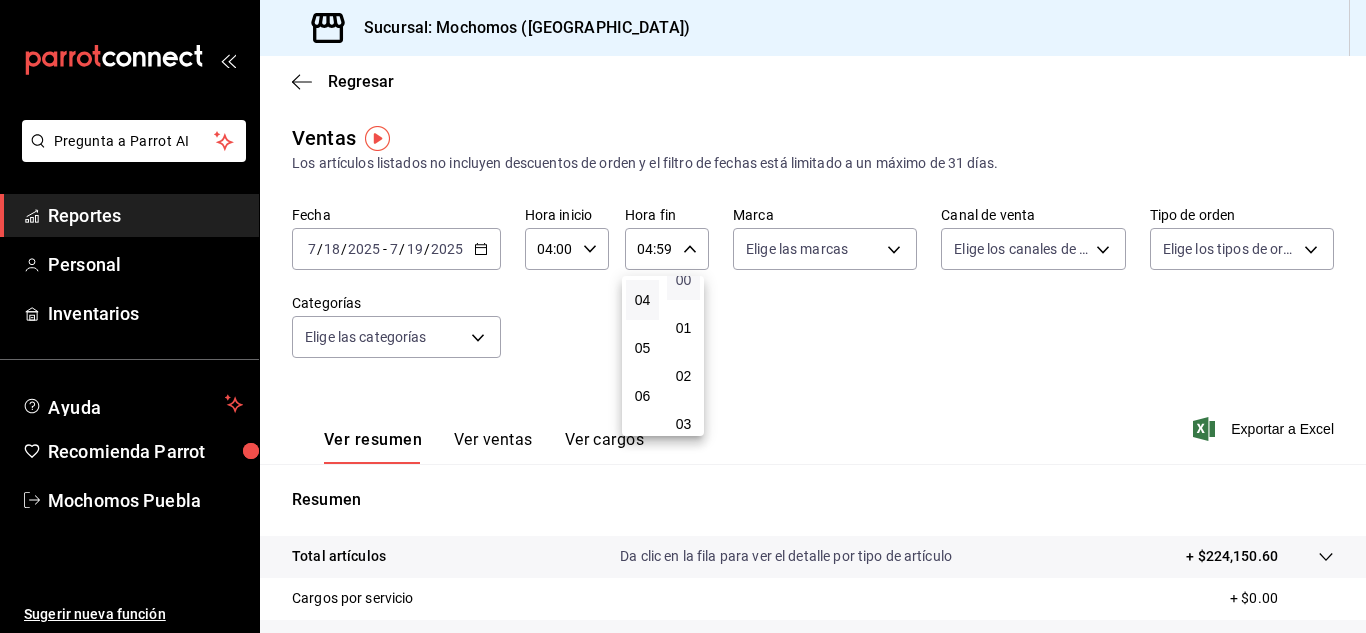 click on "00" at bounding box center (683, 280) 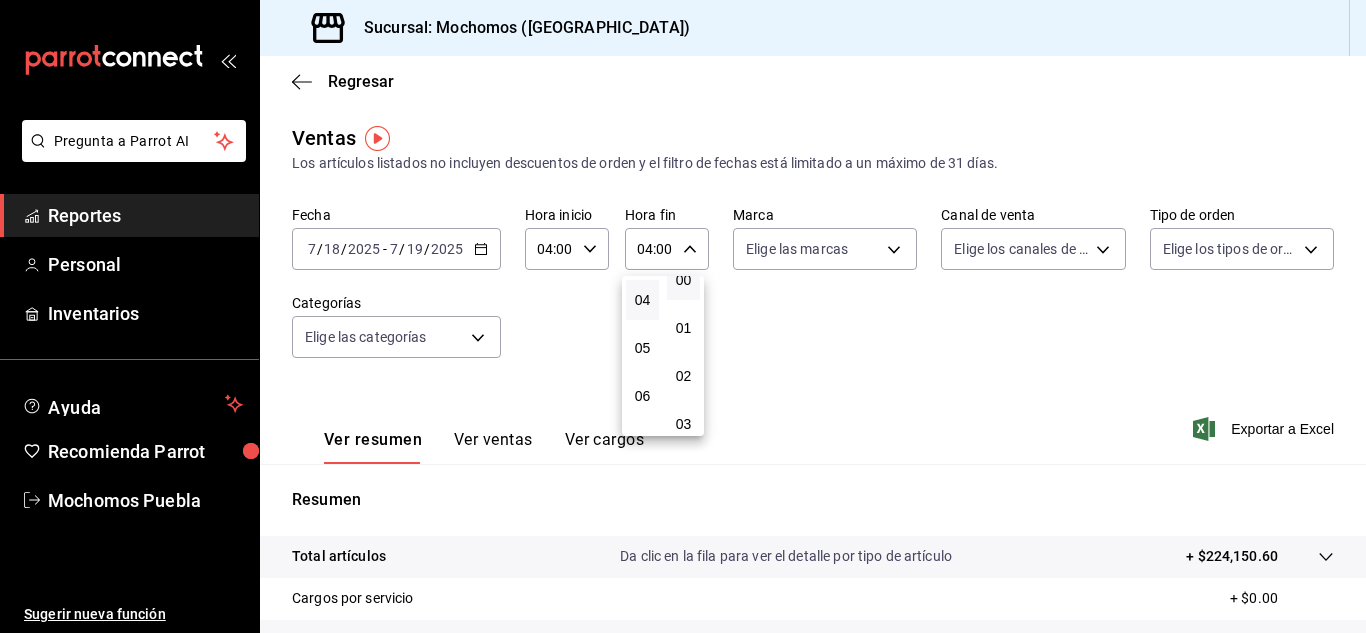 click at bounding box center [683, 316] 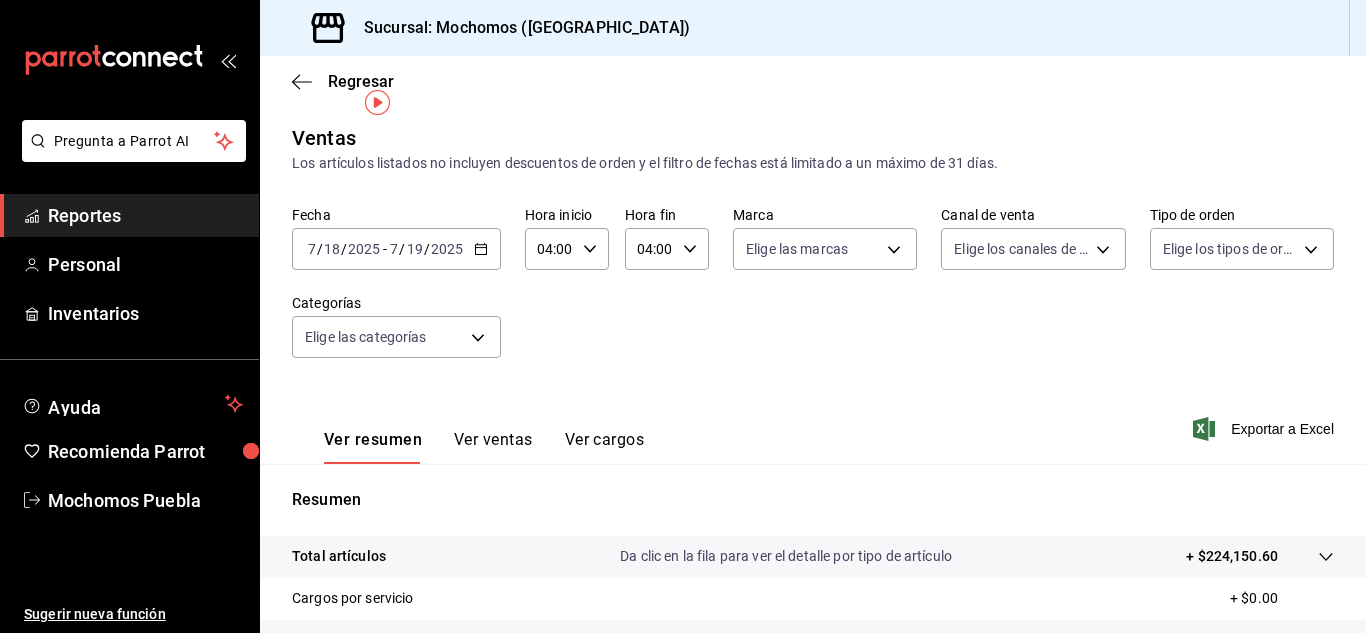 scroll, scrollTop: 325, scrollLeft: 0, axis: vertical 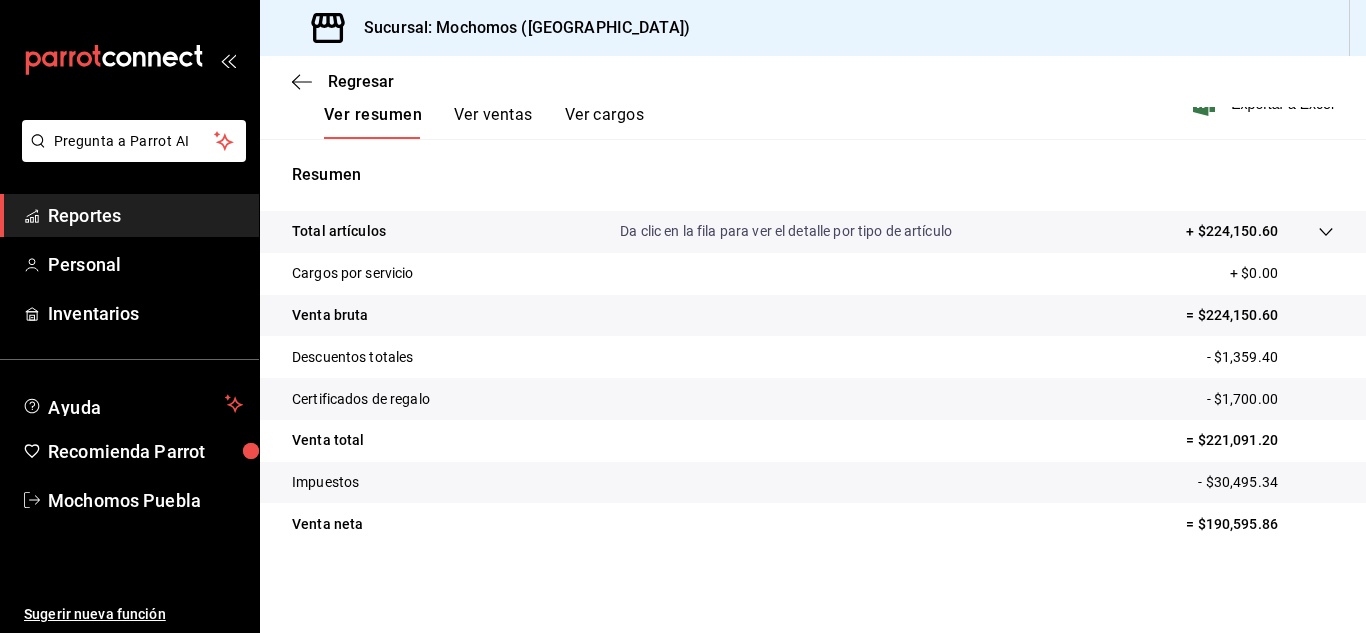 click on "Ver resumen" at bounding box center (373, 122) 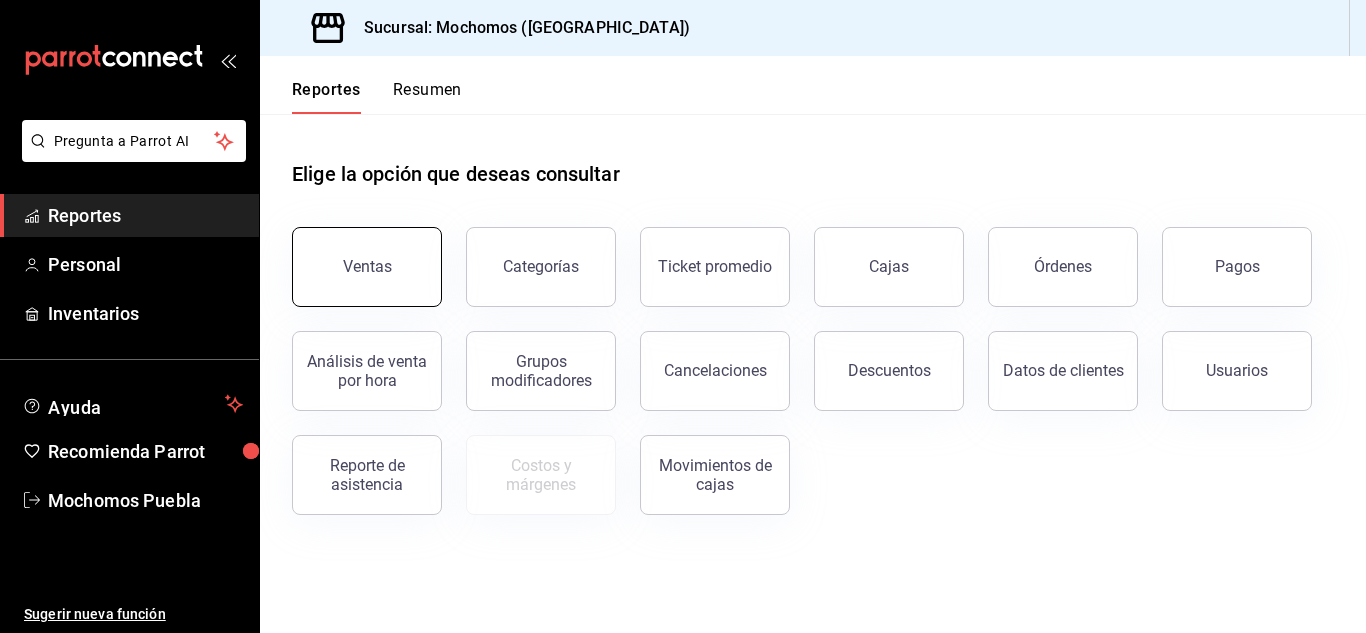 click on "Ventas" at bounding box center [367, 266] 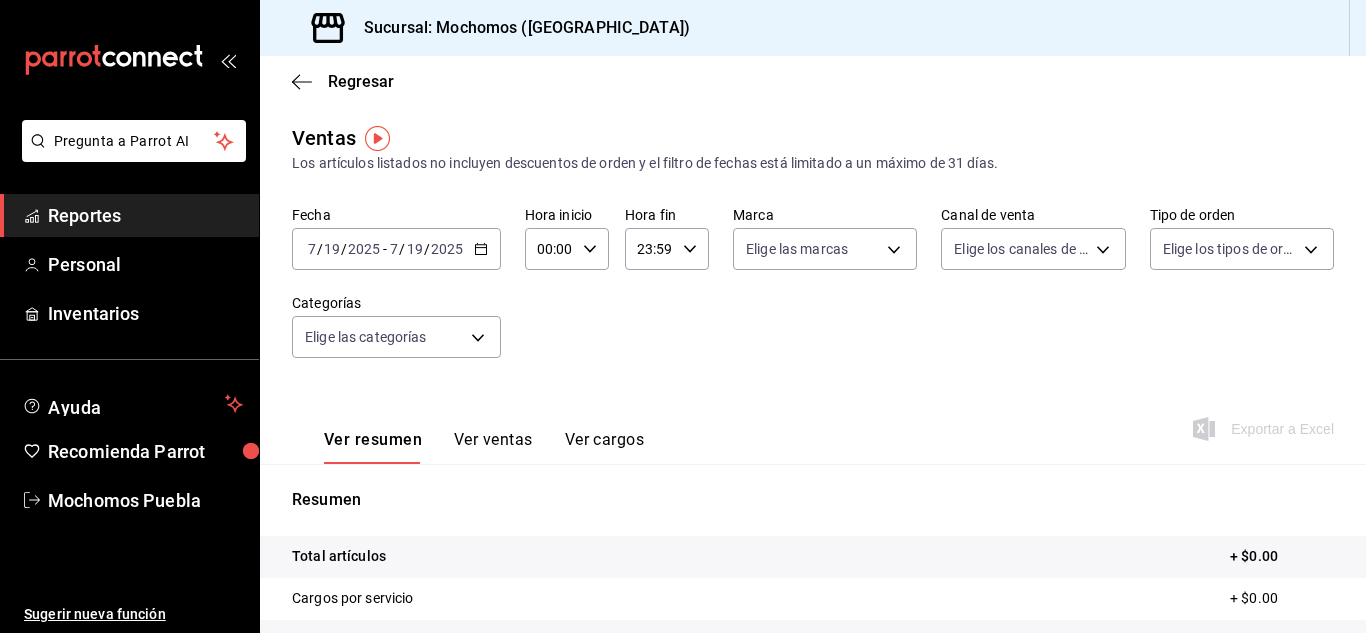 click on "[DATE] [DATE] - [DATE] [DATE]" at bounding box center (396, 249) 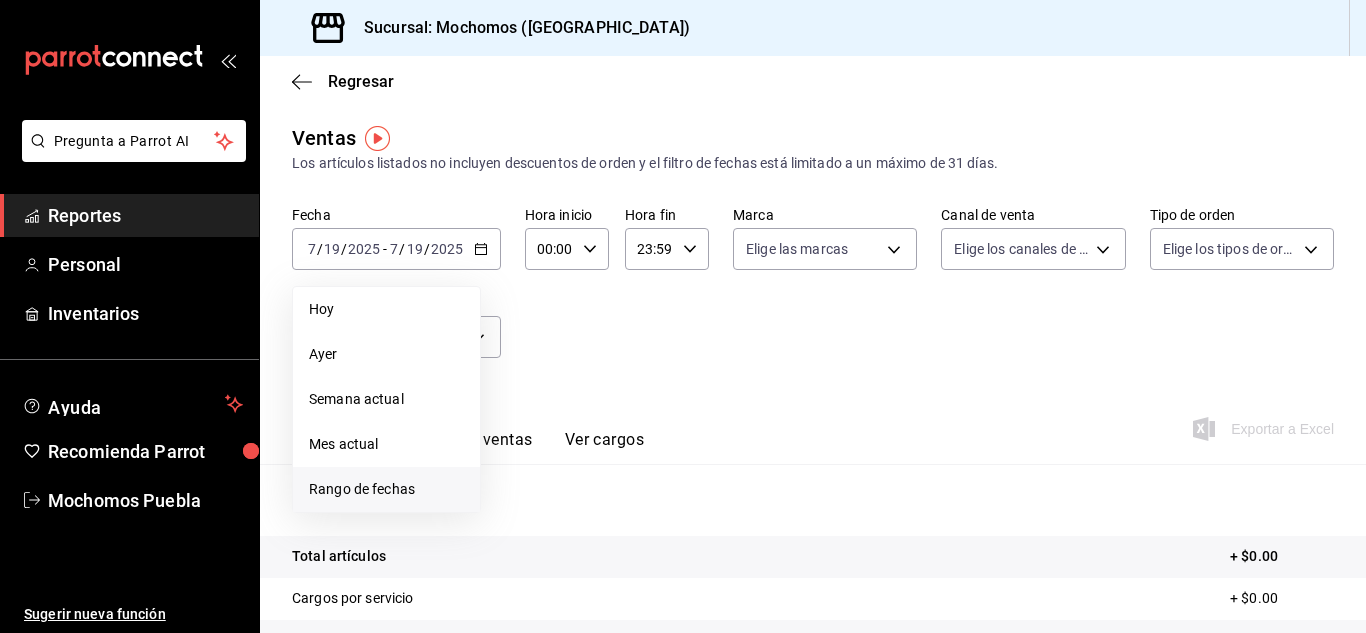 click on "Rango de fechas" at bounding box center (386, 489) 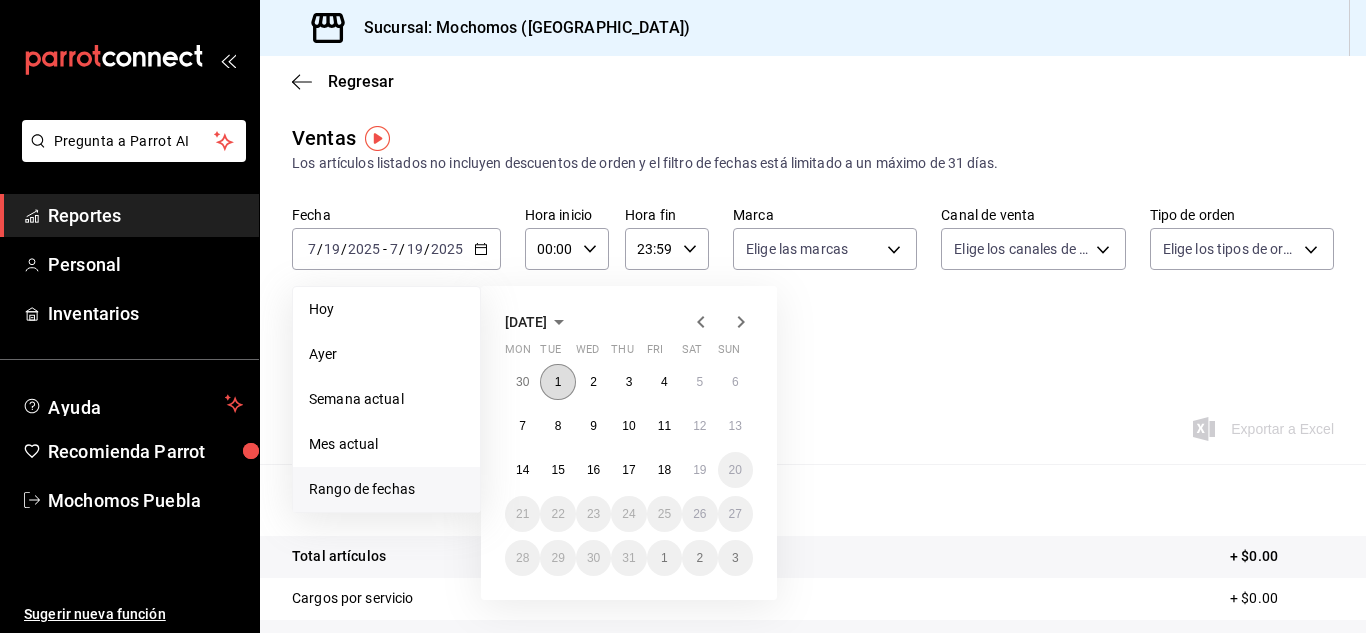 click on "1" at bounding box center [558, 382] 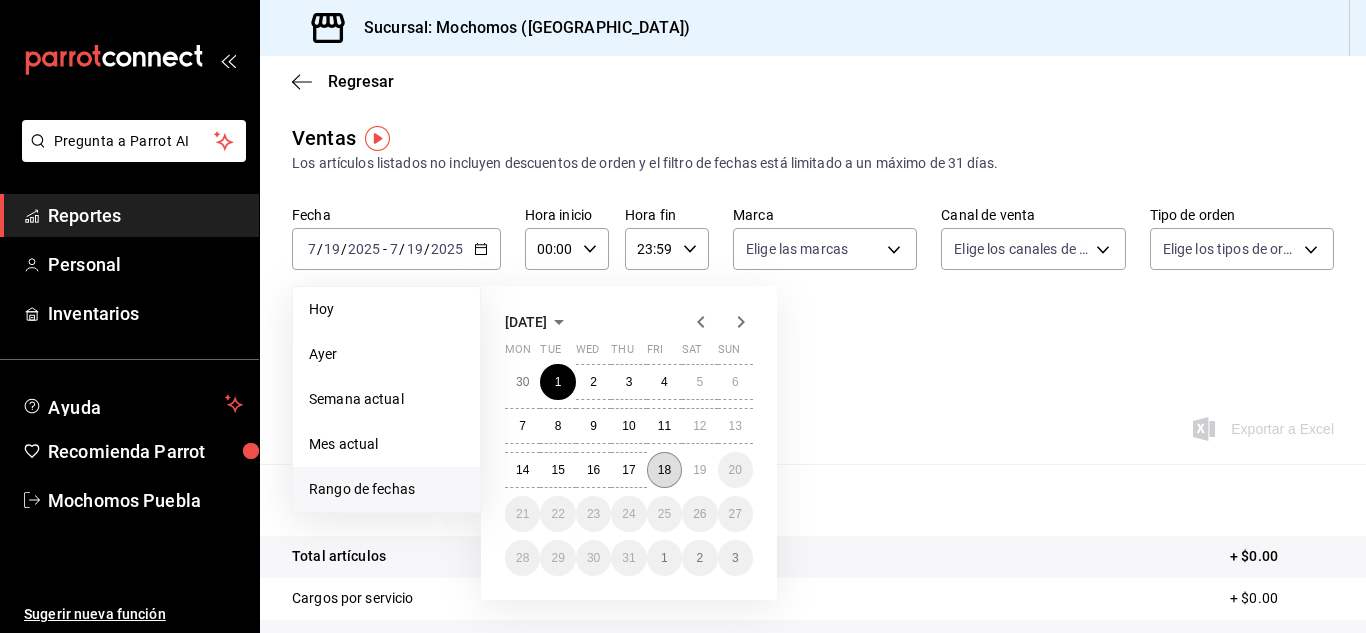 click on "18" at bounding box center (664, 470) 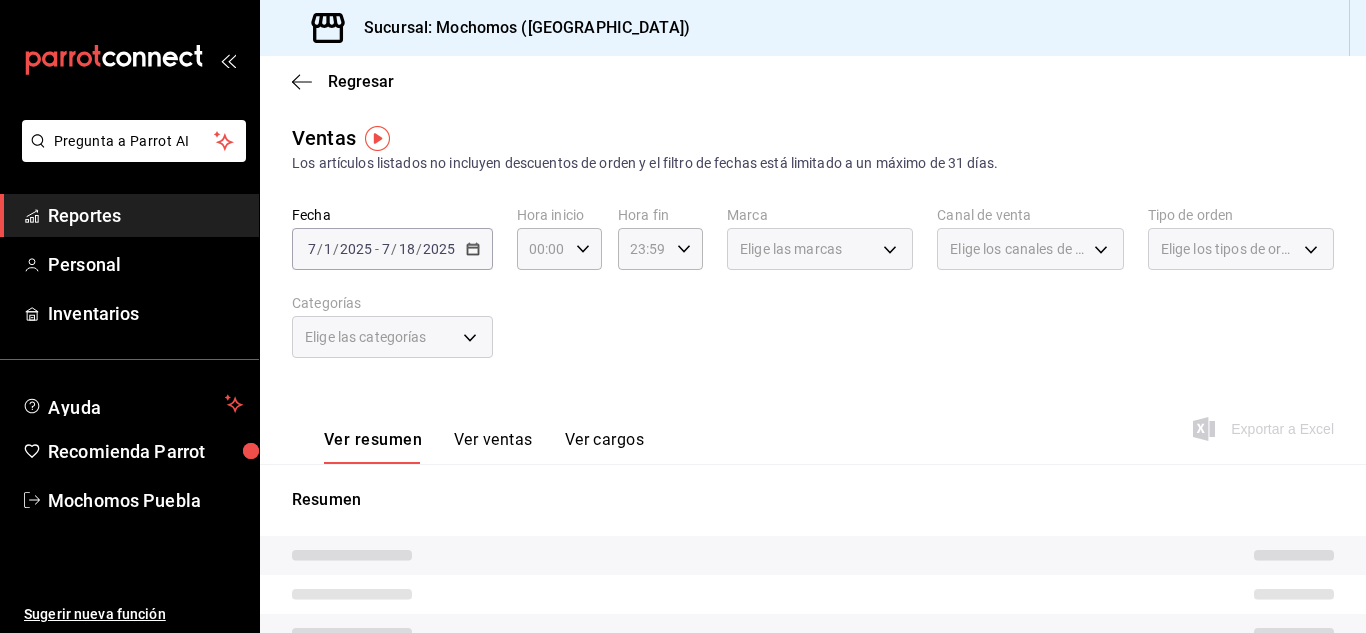 click on "[DATE] [DATE] - [DATE] [DATE]" at bounding box center (392, 249) 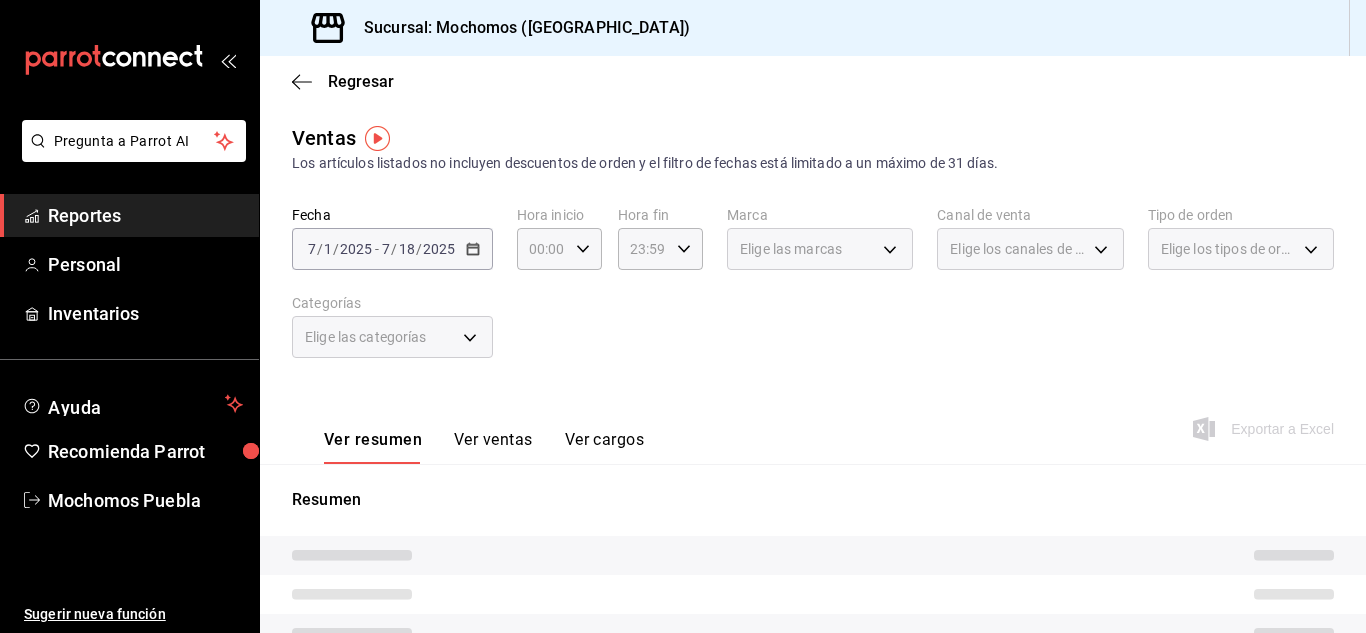 click on "Fecha [DATE] [DATE] - [DATE] [DATE] Hora inicio 00:00 Hora inicio Hora fin 23:59 Hora fin Marca Elige las marcas Canal de venta Elige los [PERSON_NAME] de venta Tipo de orden Elige los tipos de orden Categorías Elige las categorías" at bounding box center (813, 294) 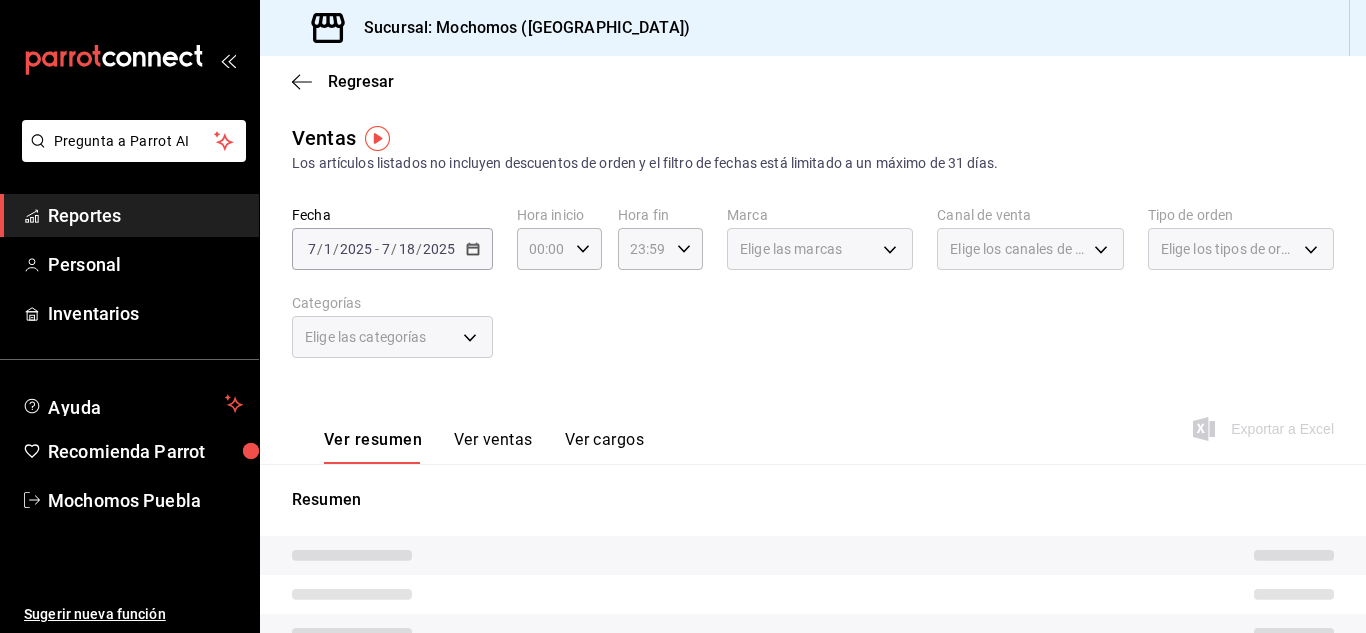 click on "Reportes" at bounding box center [145, 215] 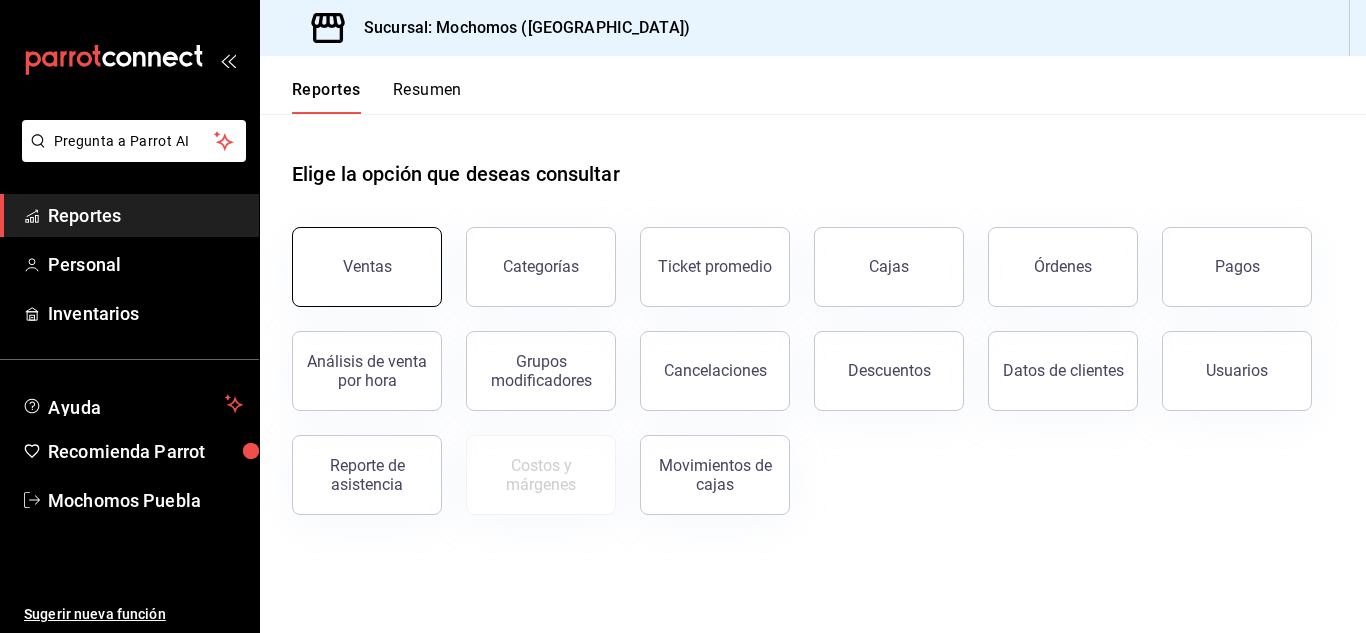 click on "Ventas" at bounding box center (367, 266) 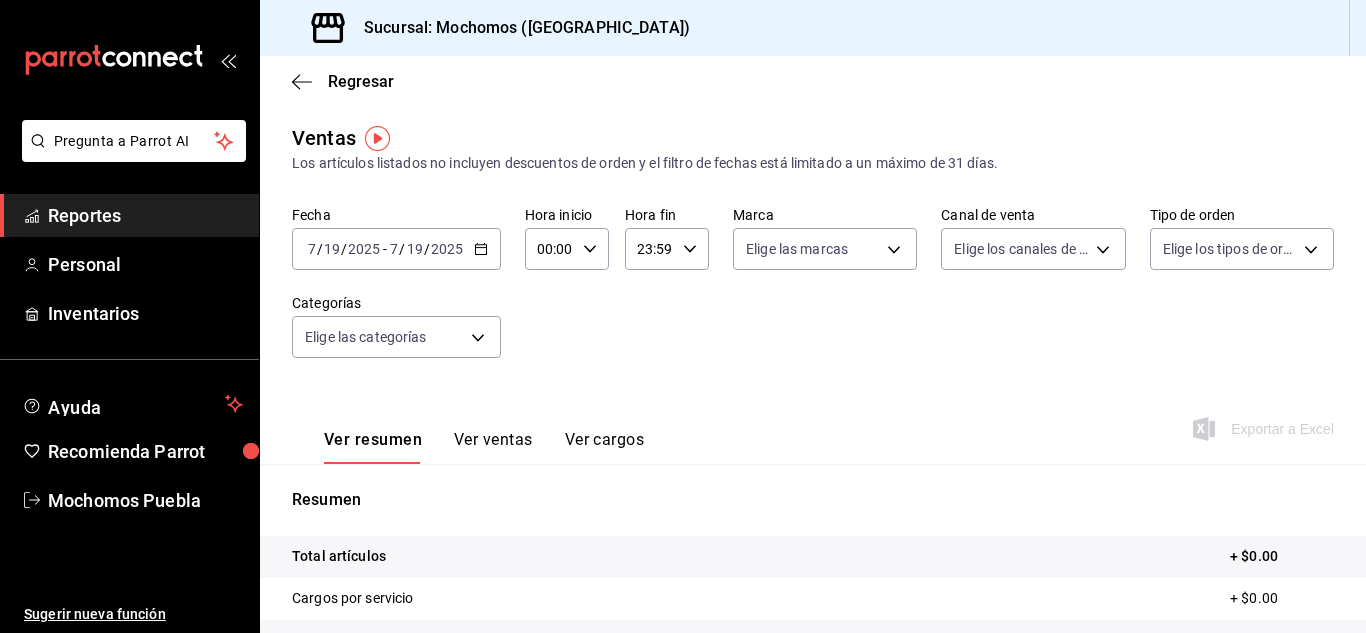 click 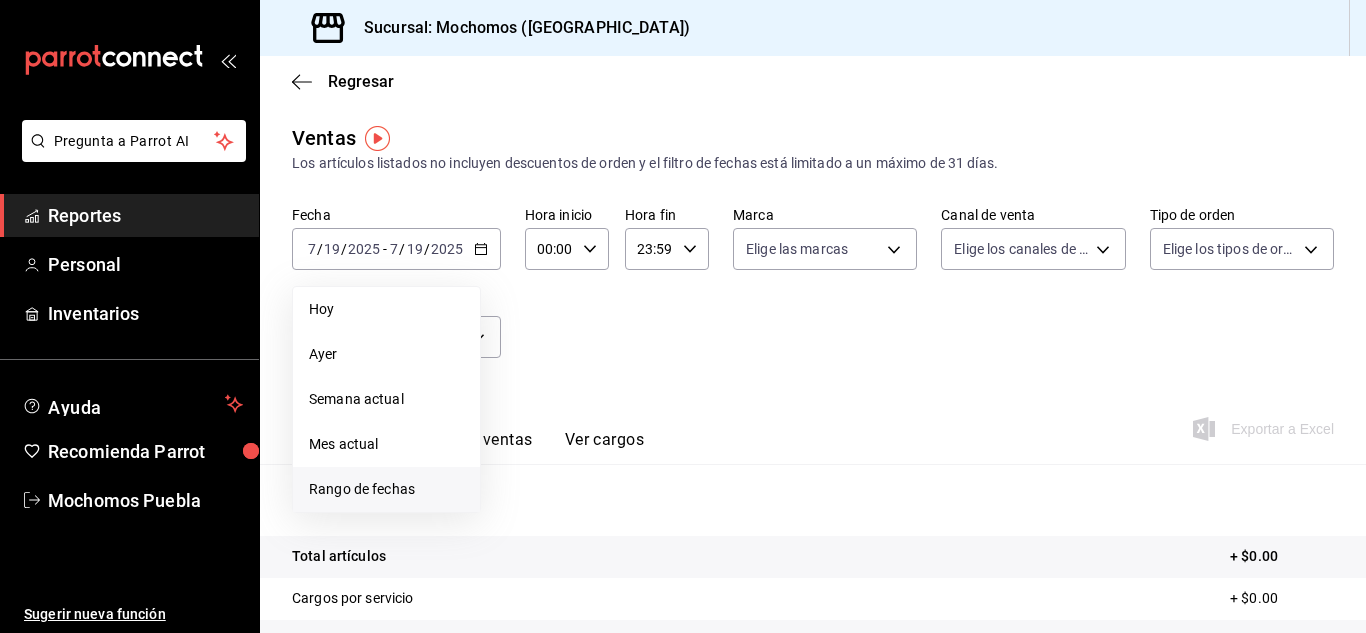 click on "Rango de fechas" at bounding box center (386, 489) 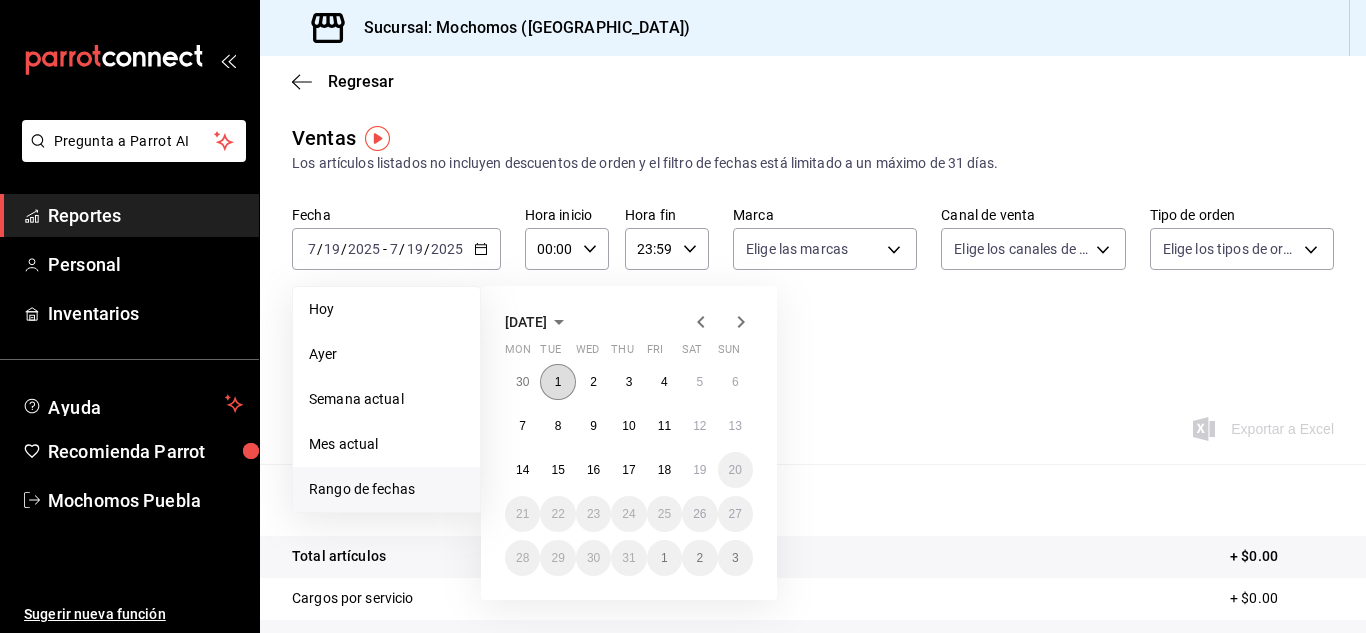 click on "1" at bounding box center [558, 382] 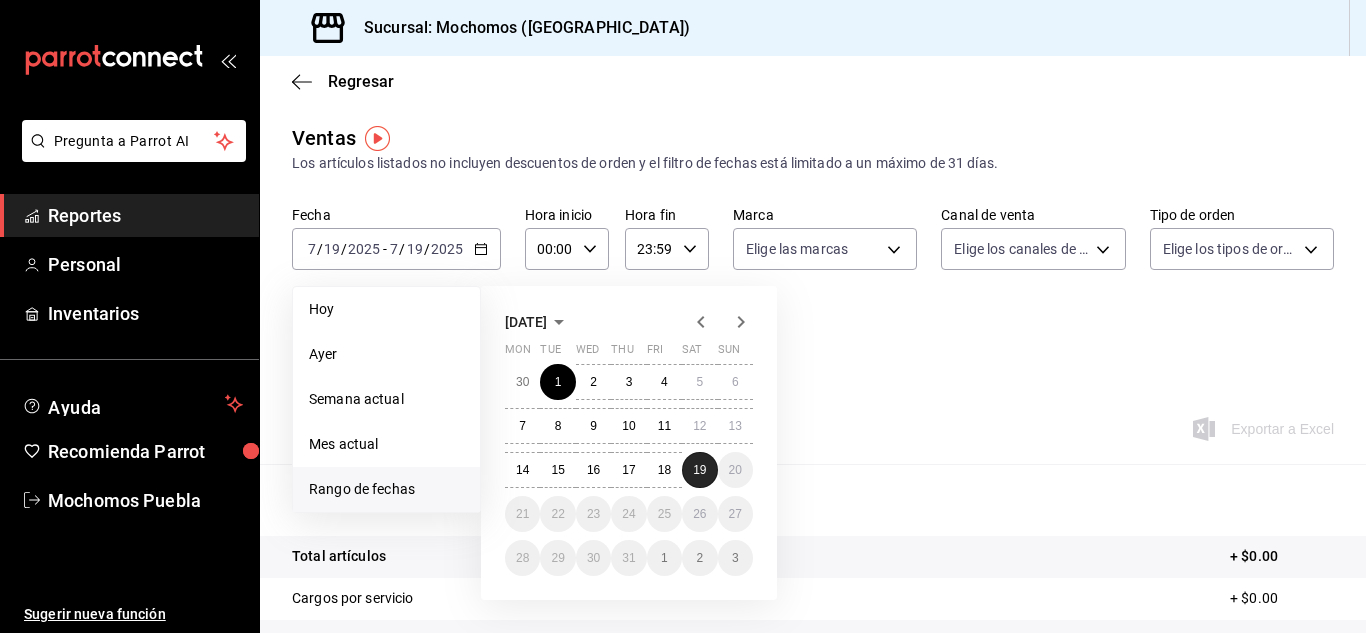 click on "19" at bounding box center [699, 470] 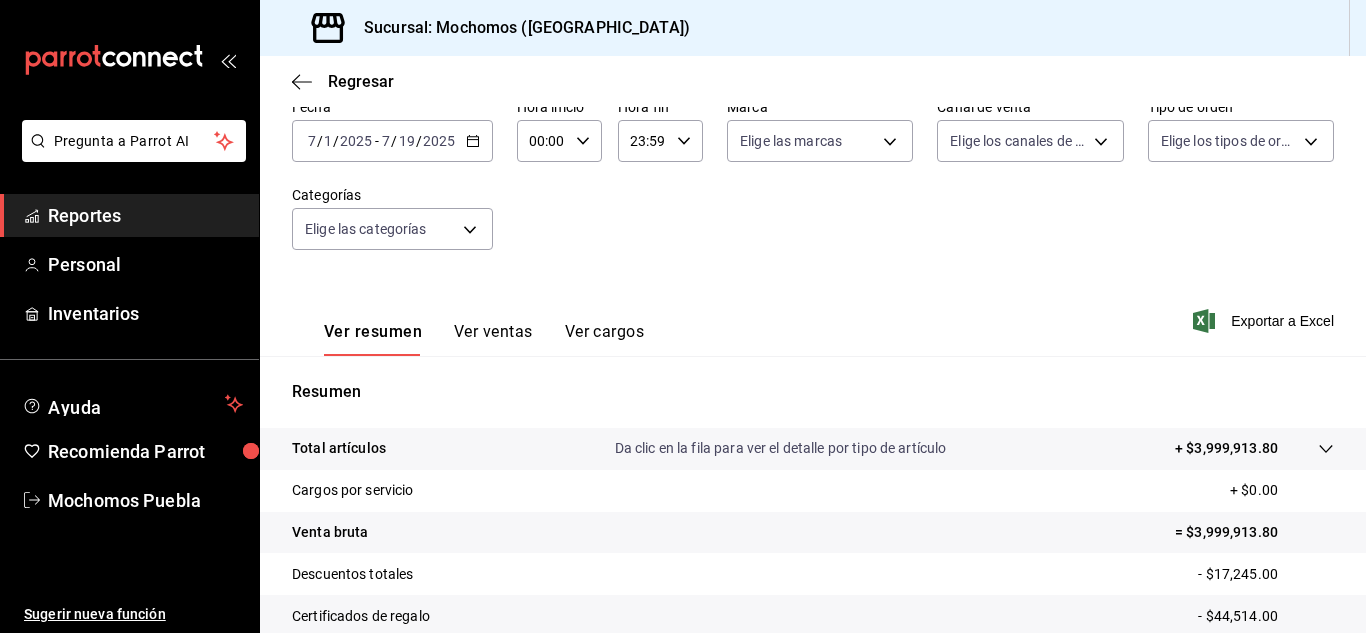 scroll, scrollTop: 300, scrollLeft: 0, axis: vertical 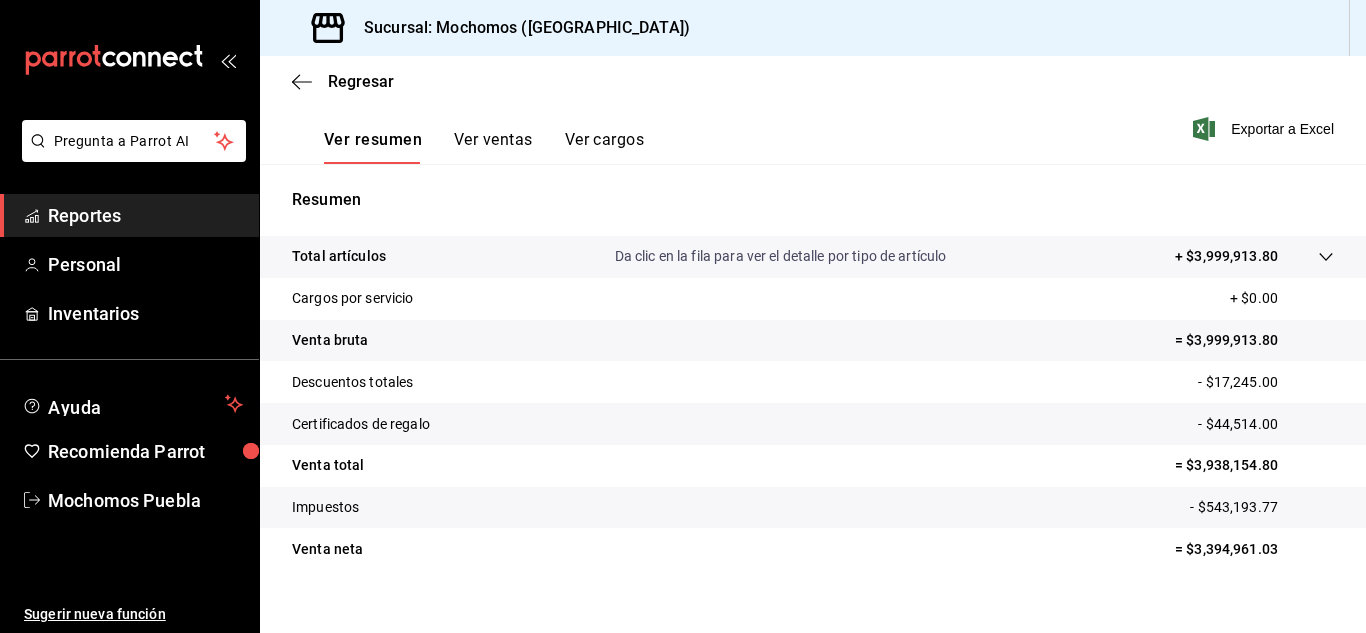 click on "Reportes" at bounding box center [145, 215] 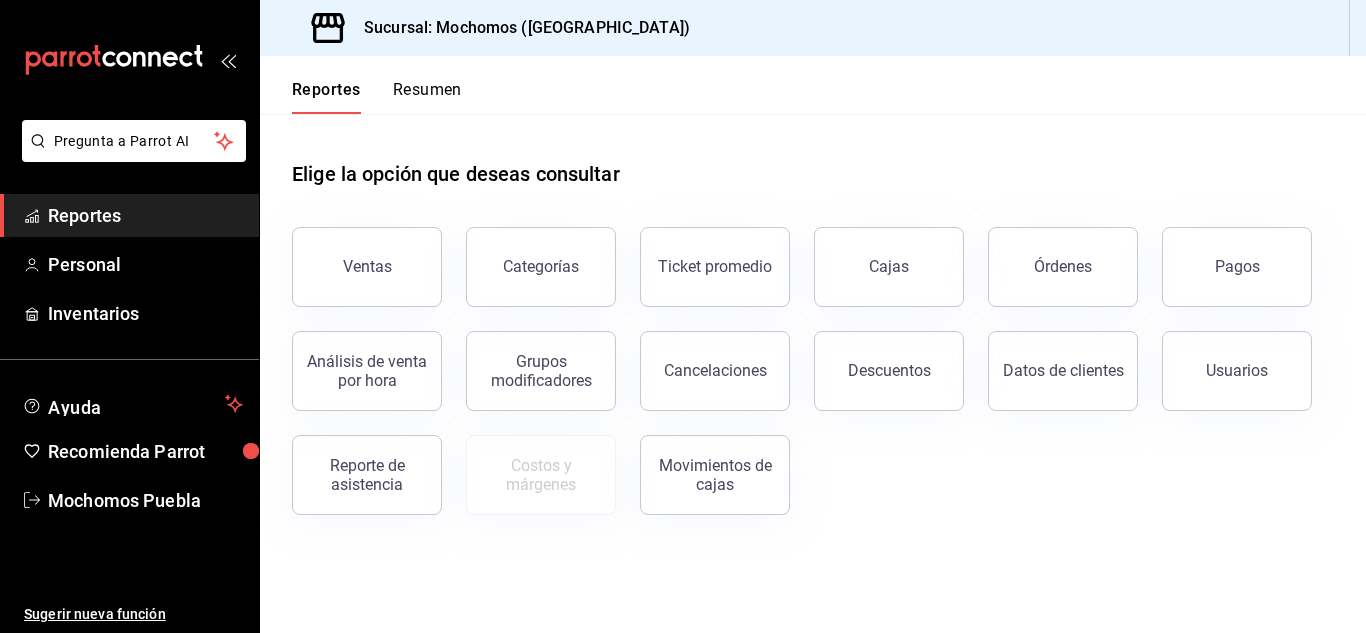 click on "Análisis de venta por hora" at bounding box center [355, 359] 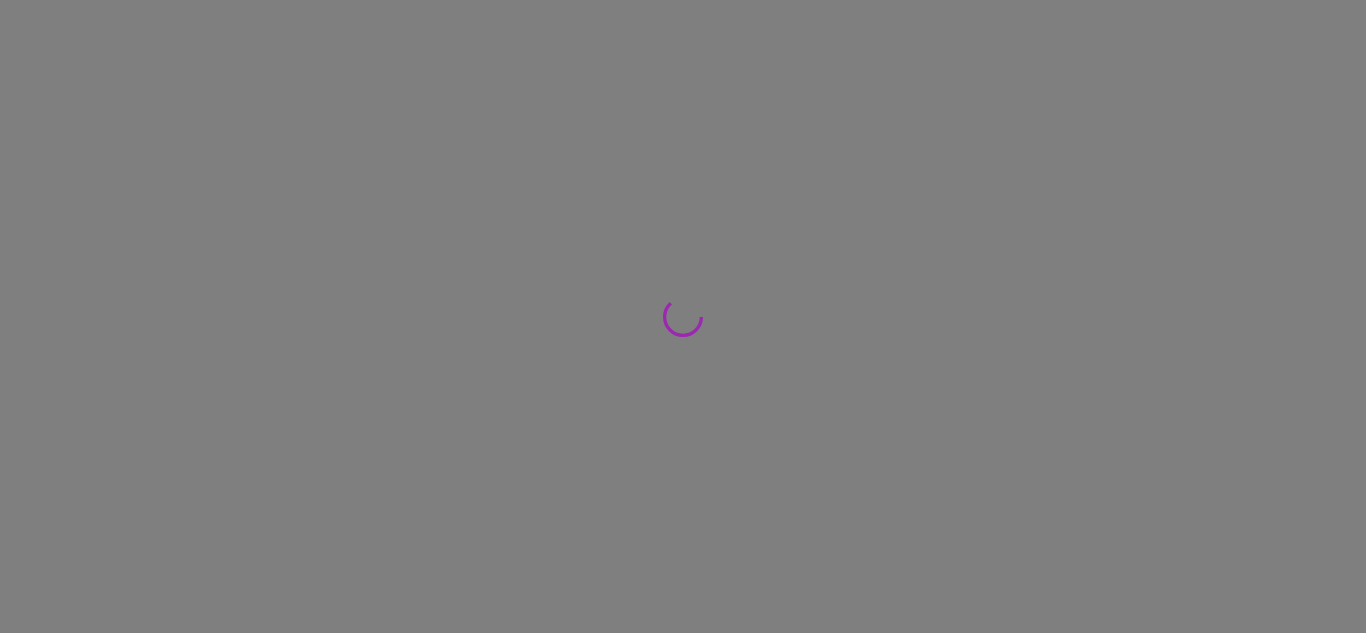 click at bounding box center [683, 316] 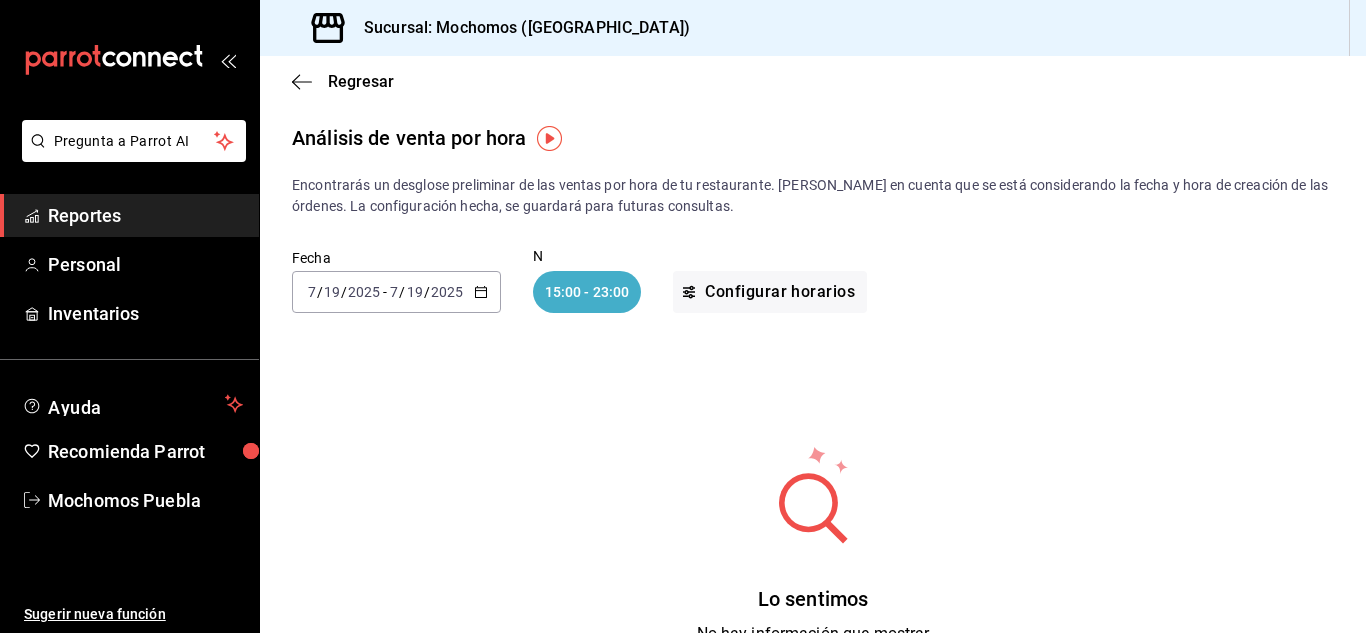 click on "Reportes" at bounding box center [145, 215] 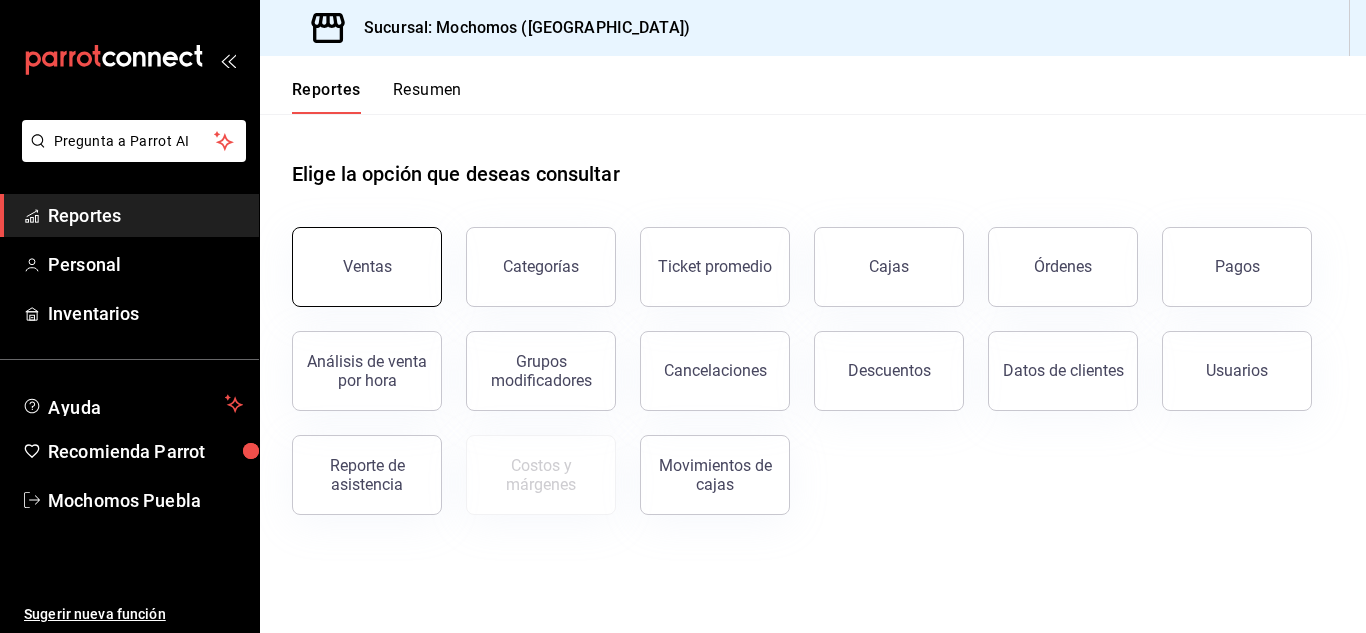 click on "Ventas" at bounding box center (367, 267) 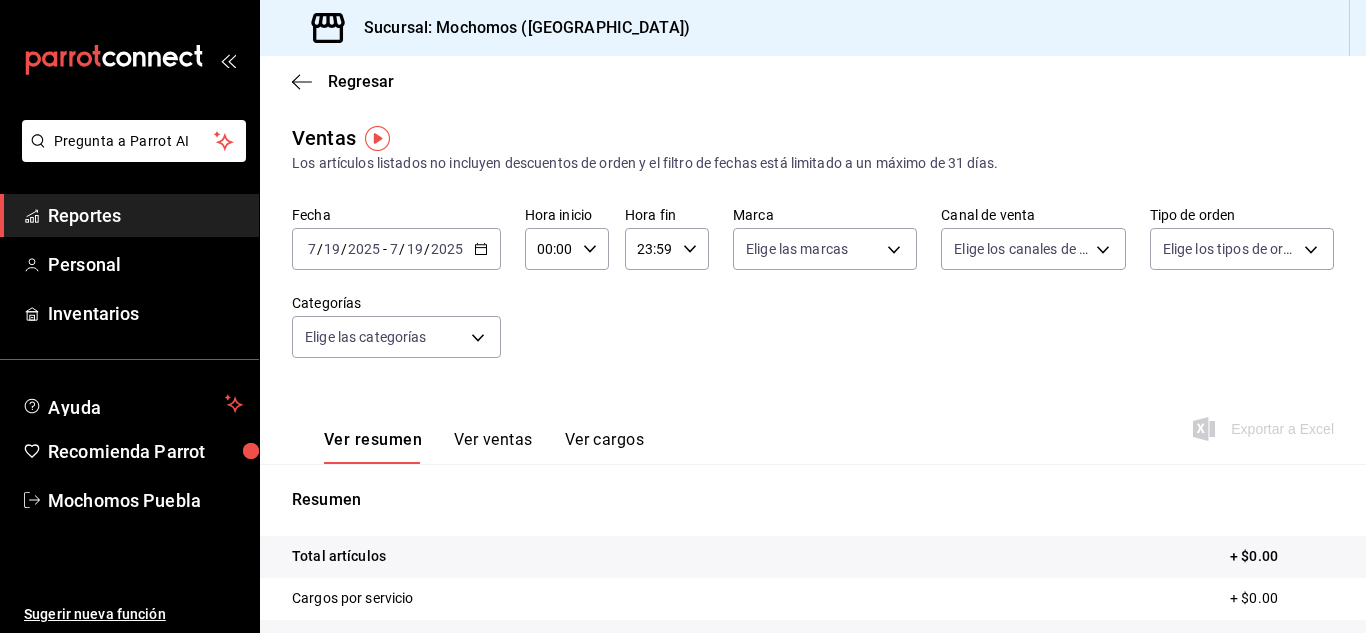 click 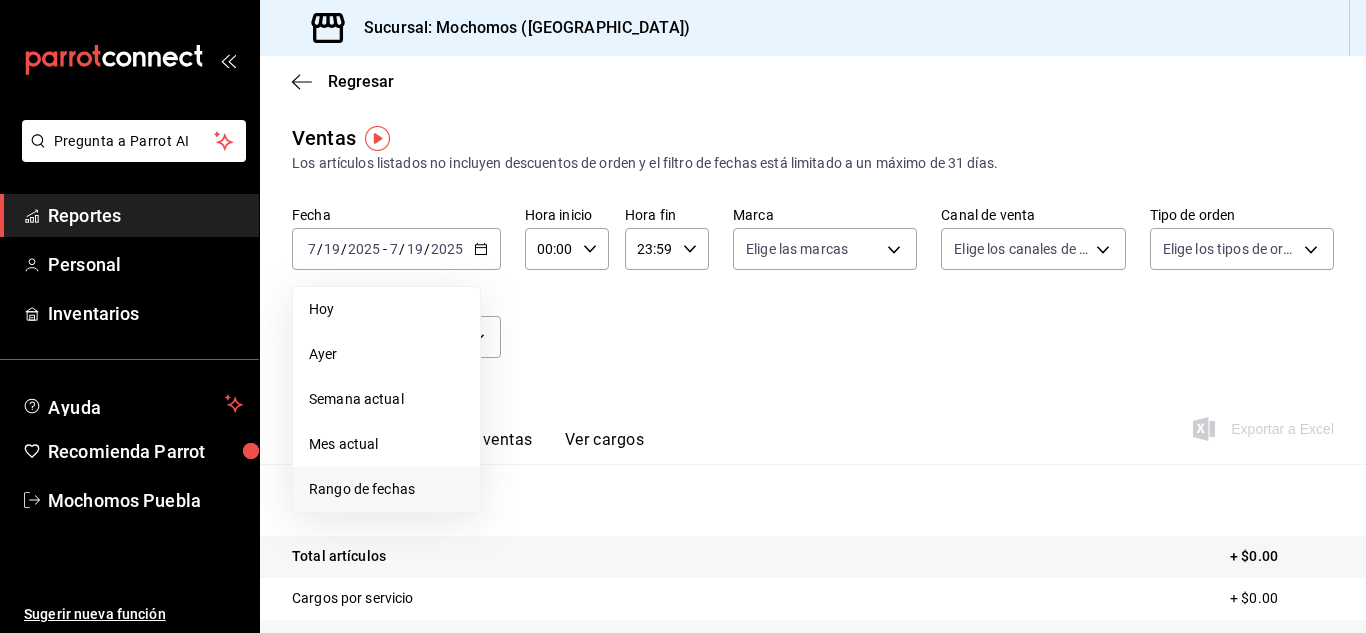 click on "Rango de fechas" at bounding box center [386, 489] 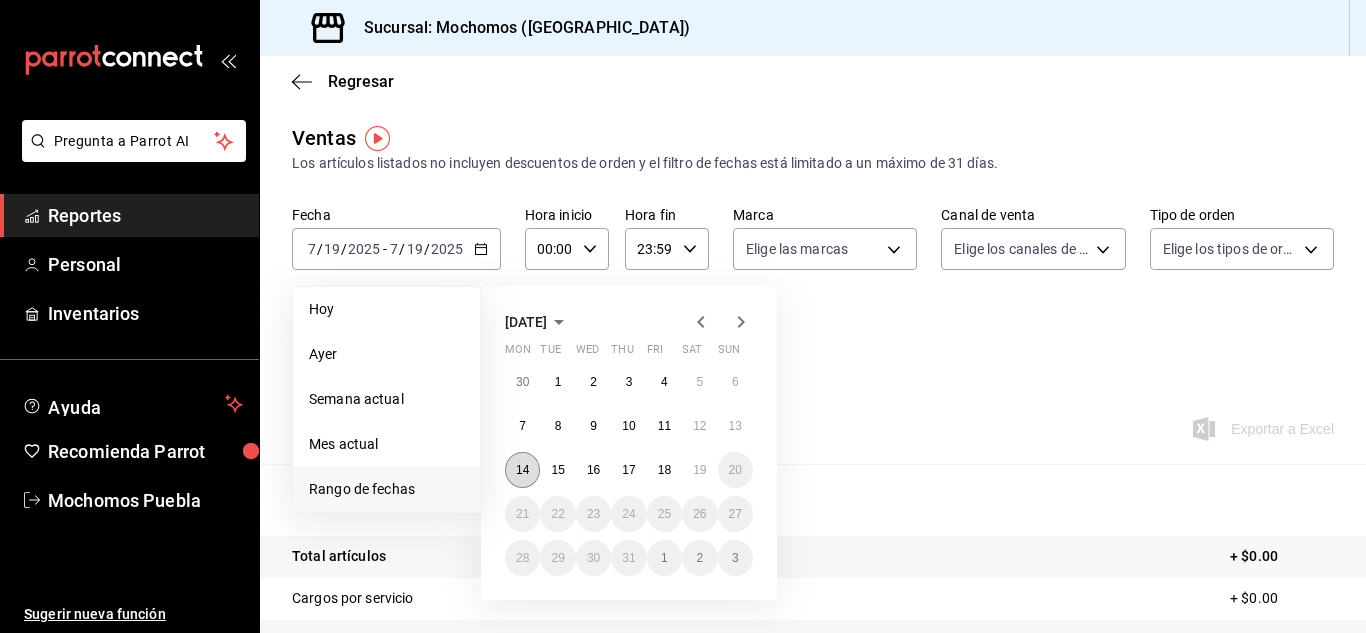 click on "14" at bounding box center (522, 470) 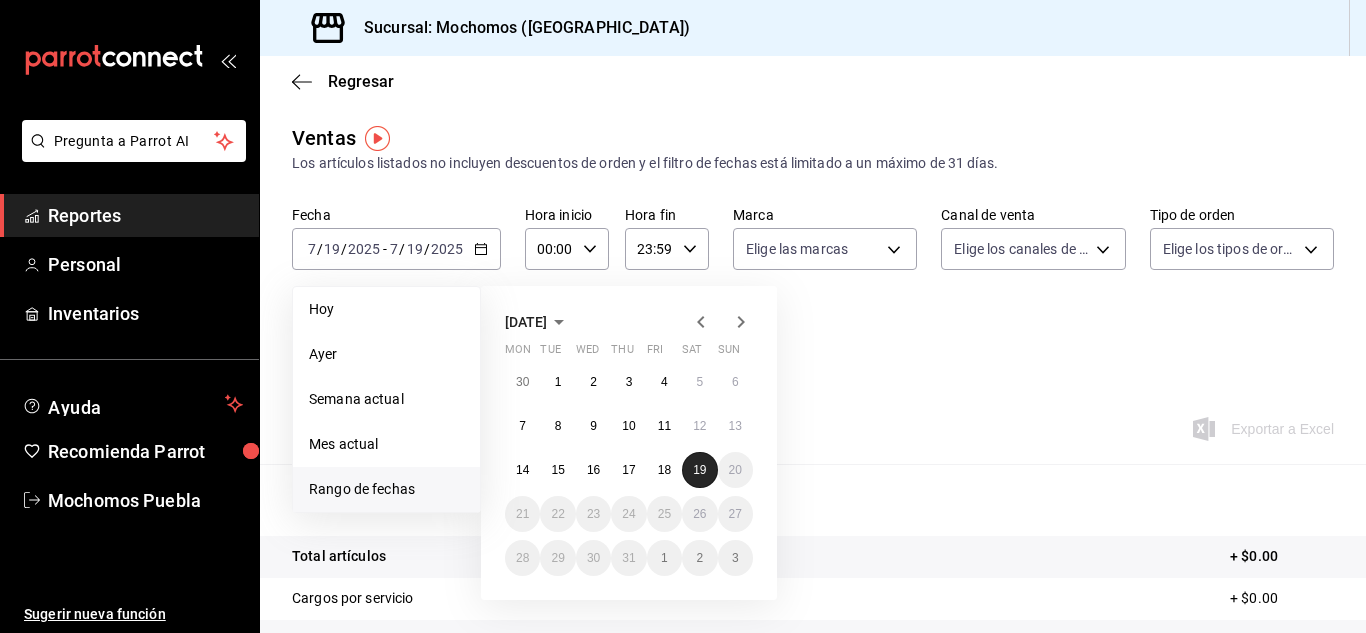click on "19" at bounding box center [699, 470] 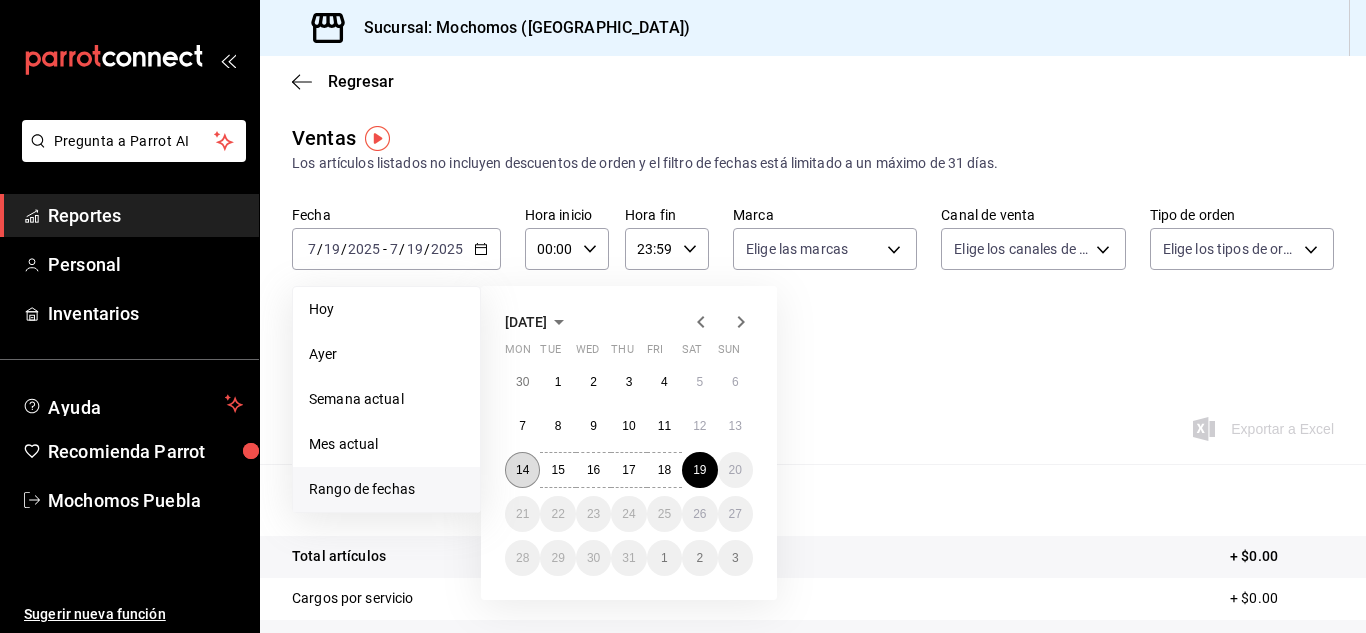 click on "14" at bounding box center (522, 470) 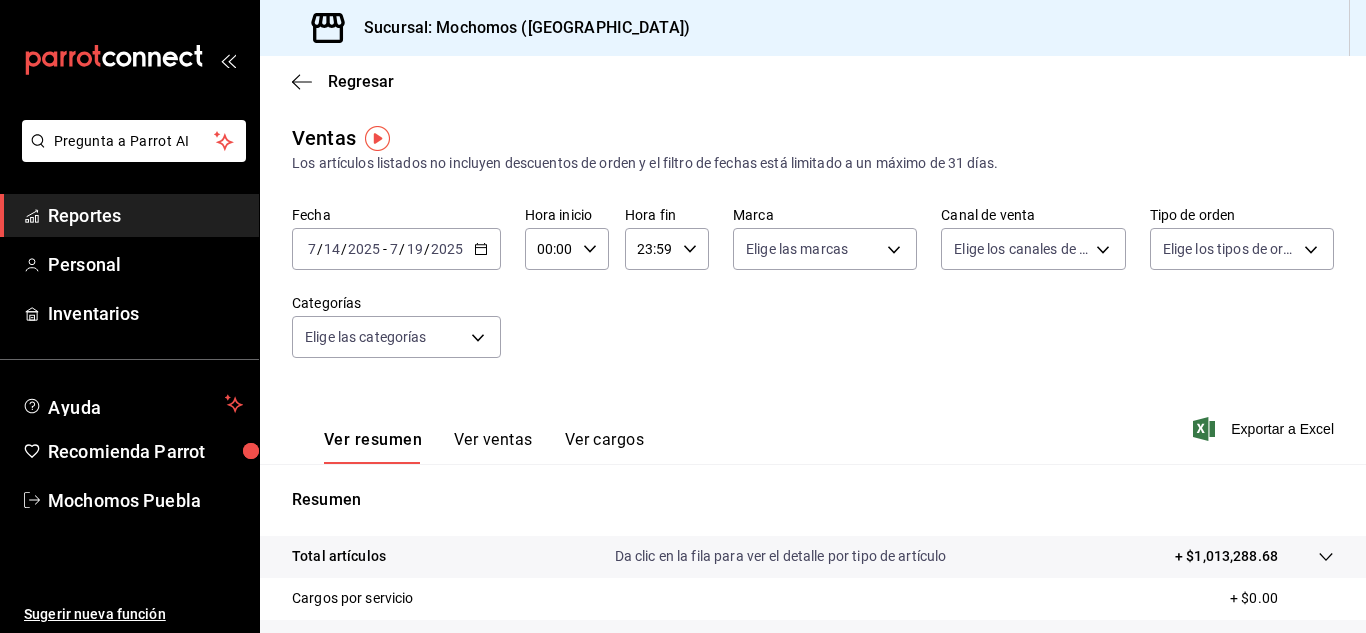 click 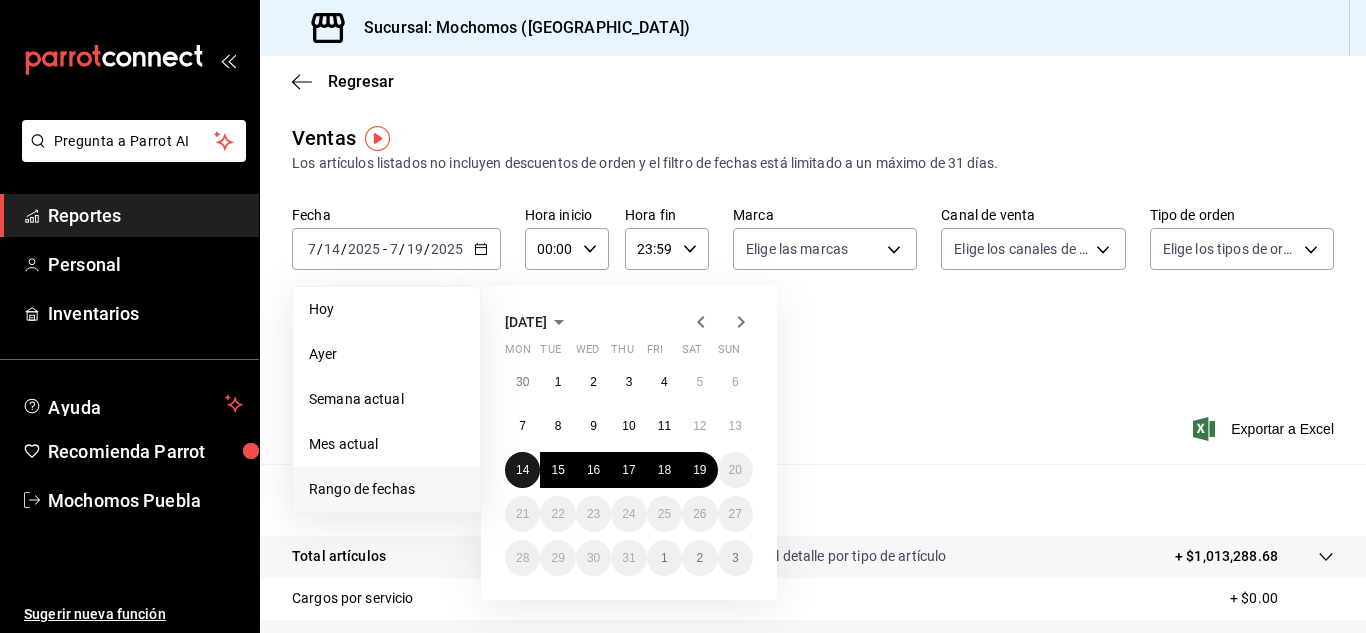 click on "14" at bounding box center (522, 470) 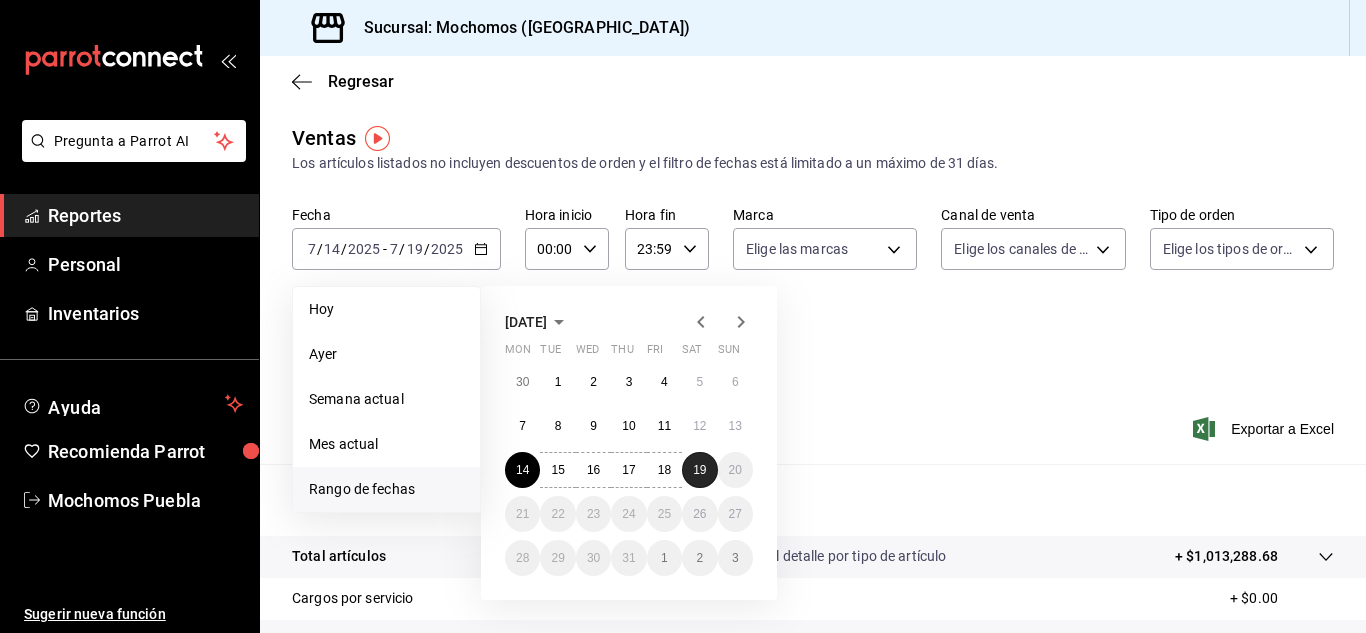 click on "19" at bounding box center (699, 470) 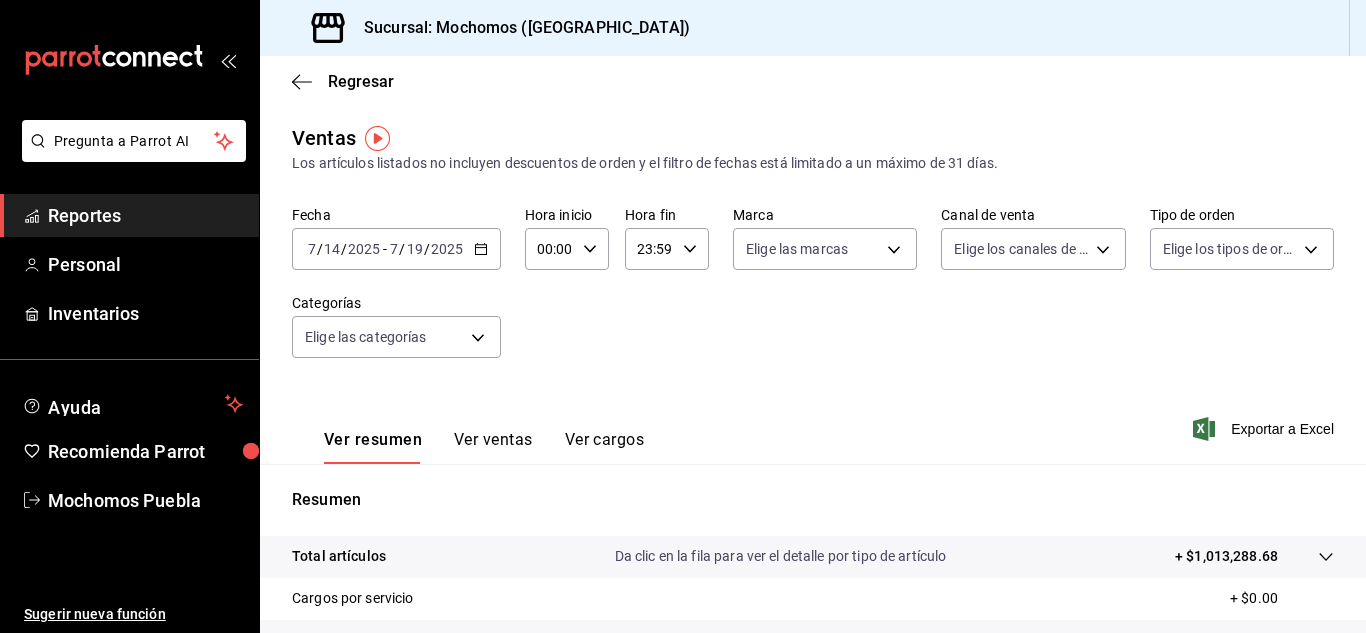 click 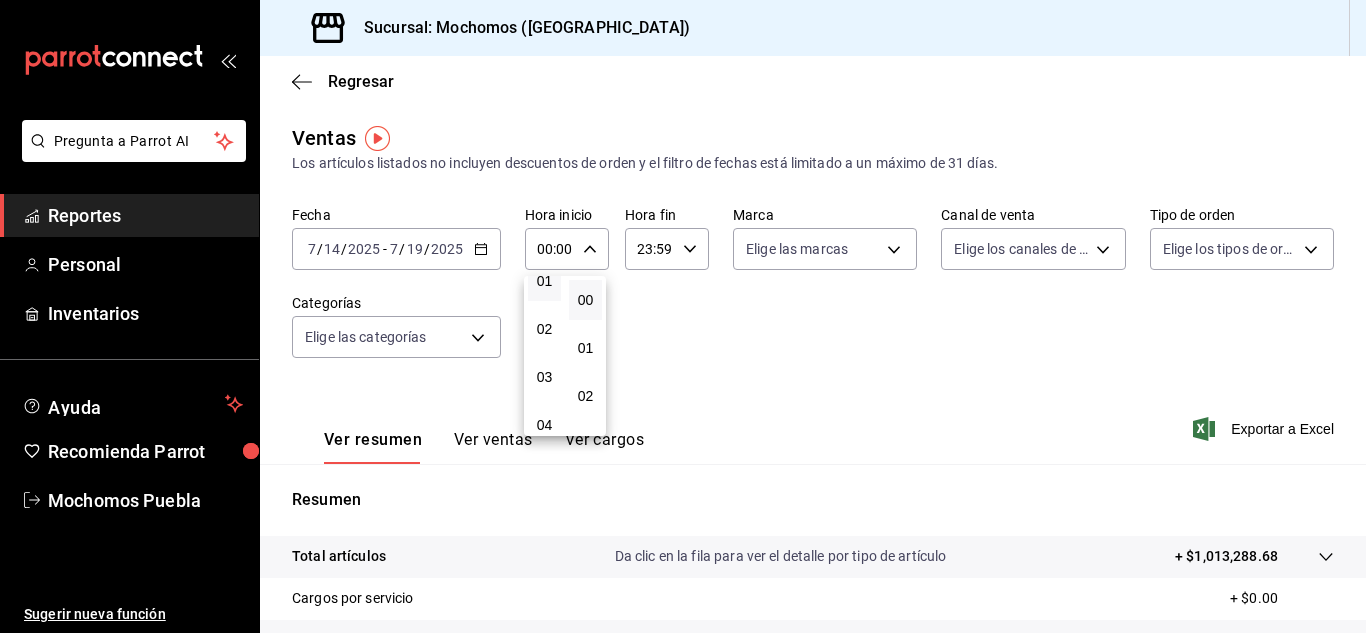 scroll, scrollTop: 200, scrollLeft: 0, axis: vertical 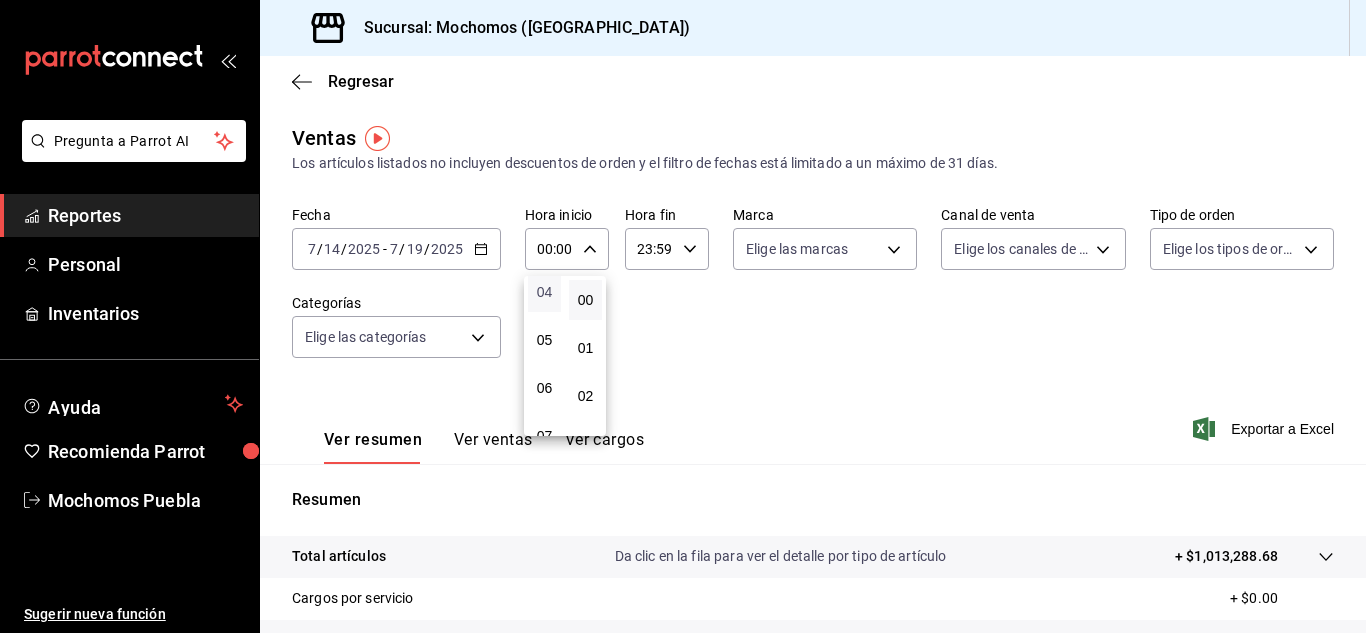 click on "04" at bounding box center [544, 292] 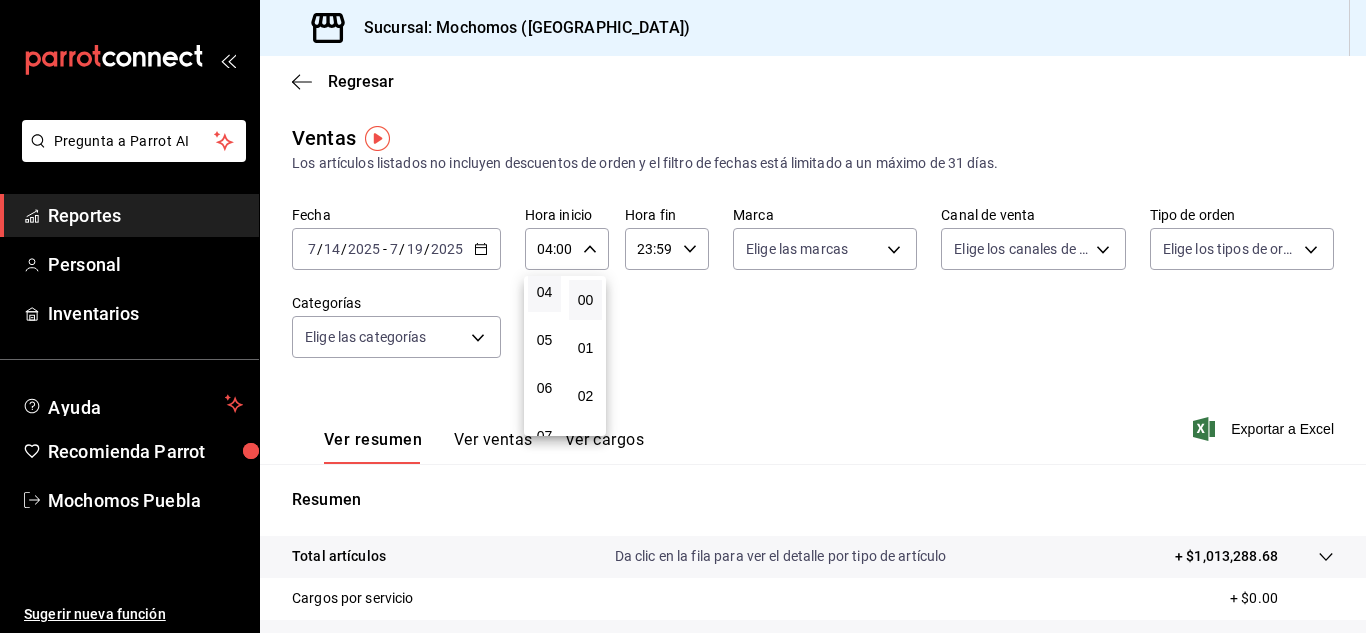 click at bounding box center (683, 316) 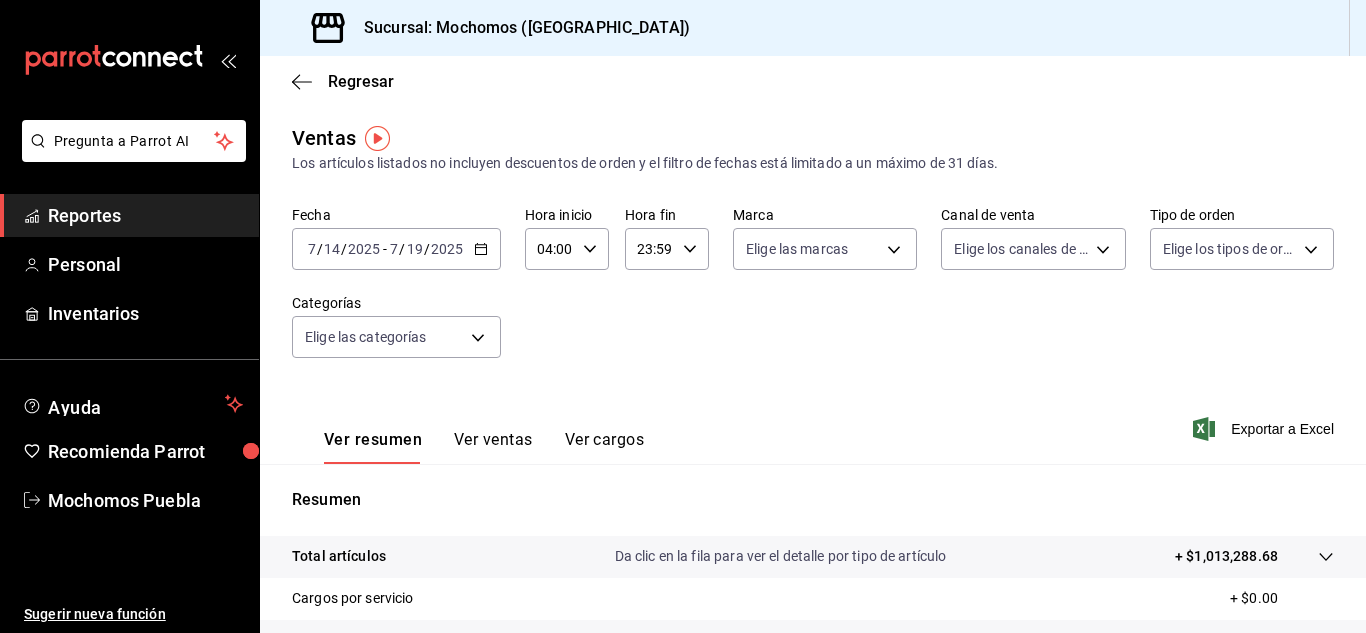 click 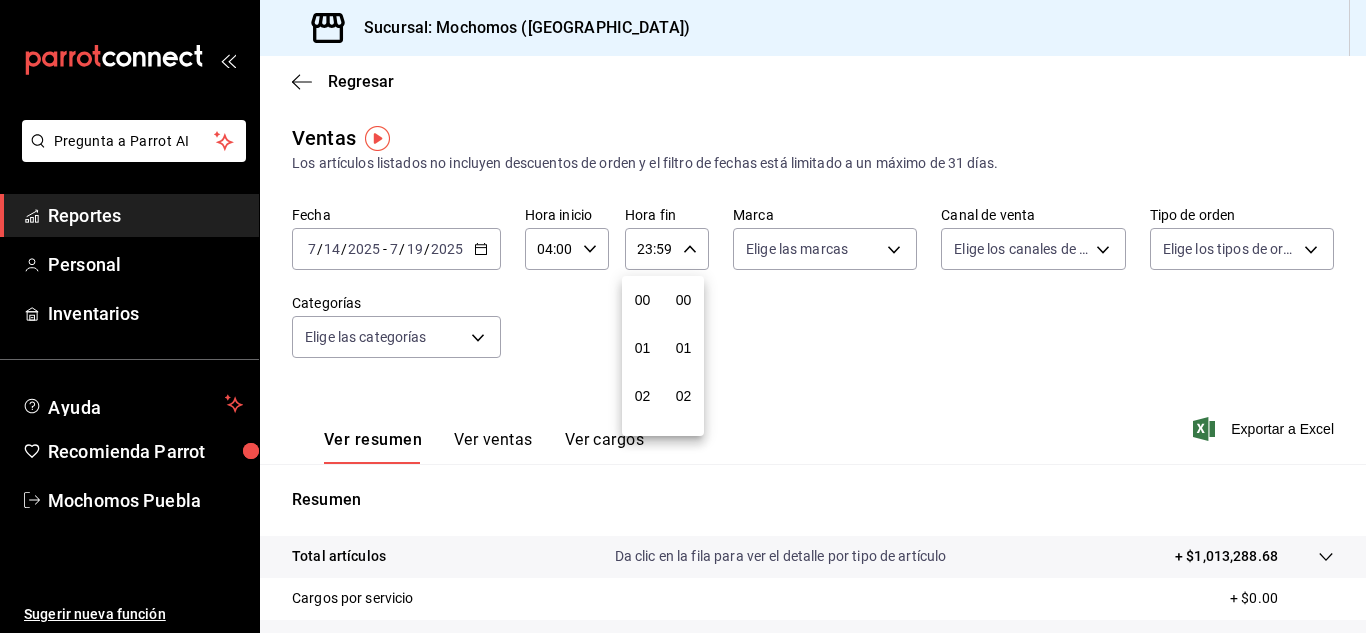 scroll, scrollTop: 992, scrollLeft: 0, axis: vertical 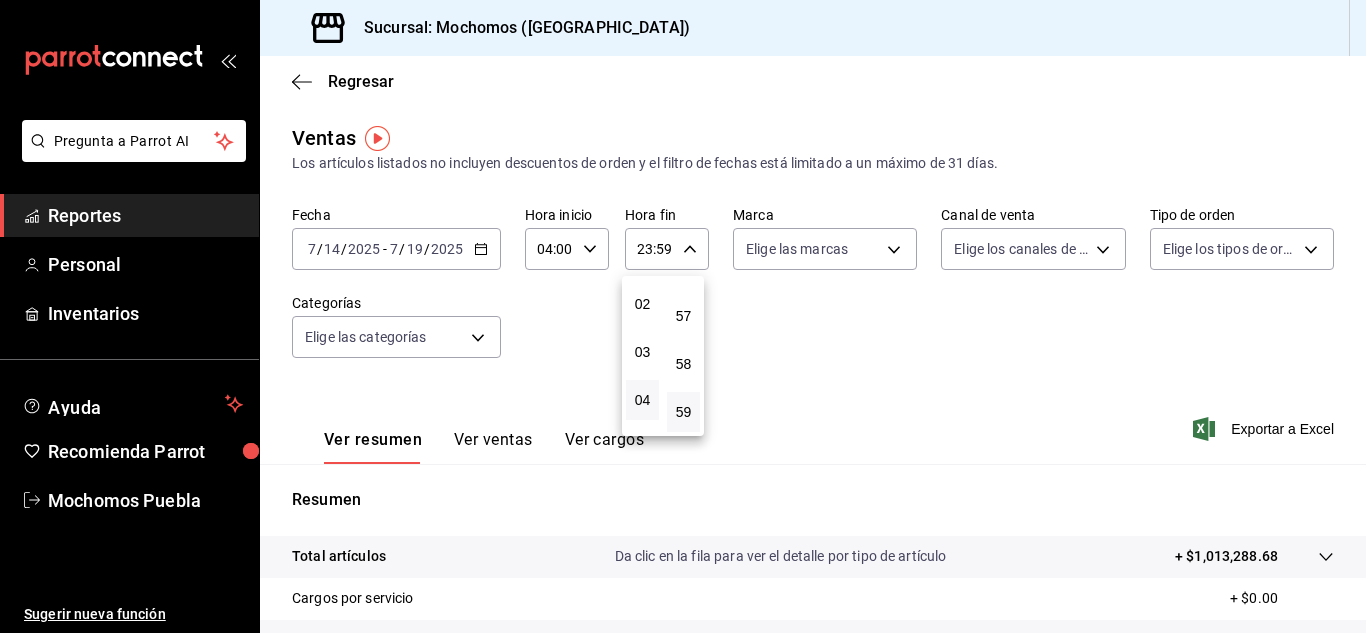 click on "04" at bounding box center (642, 400) 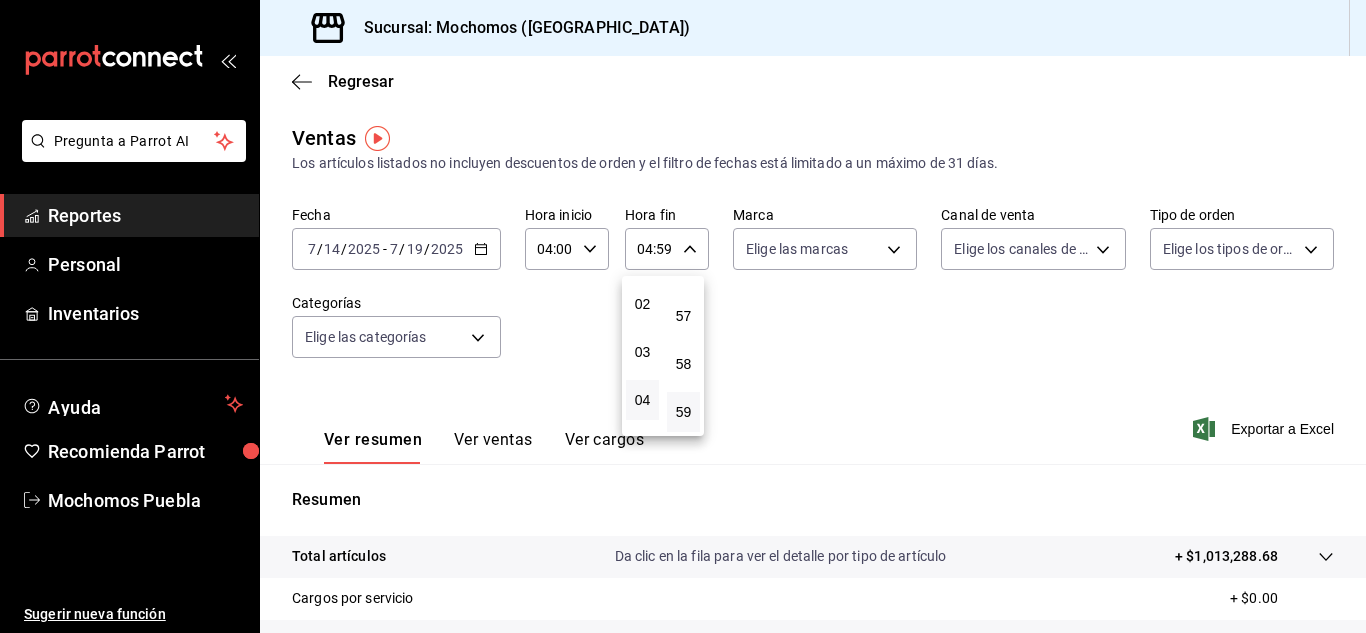 click at bounding box center (683, 316) 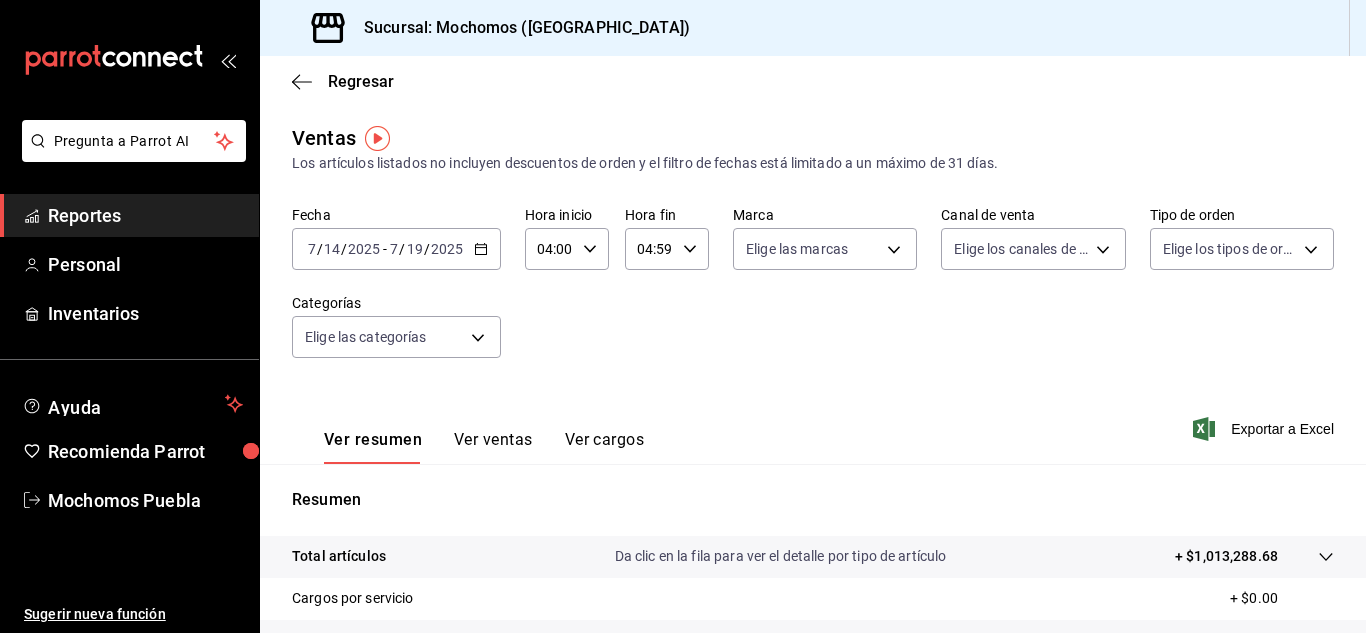 click on "04:59 Hora fin" at bounding box center [667, 249] 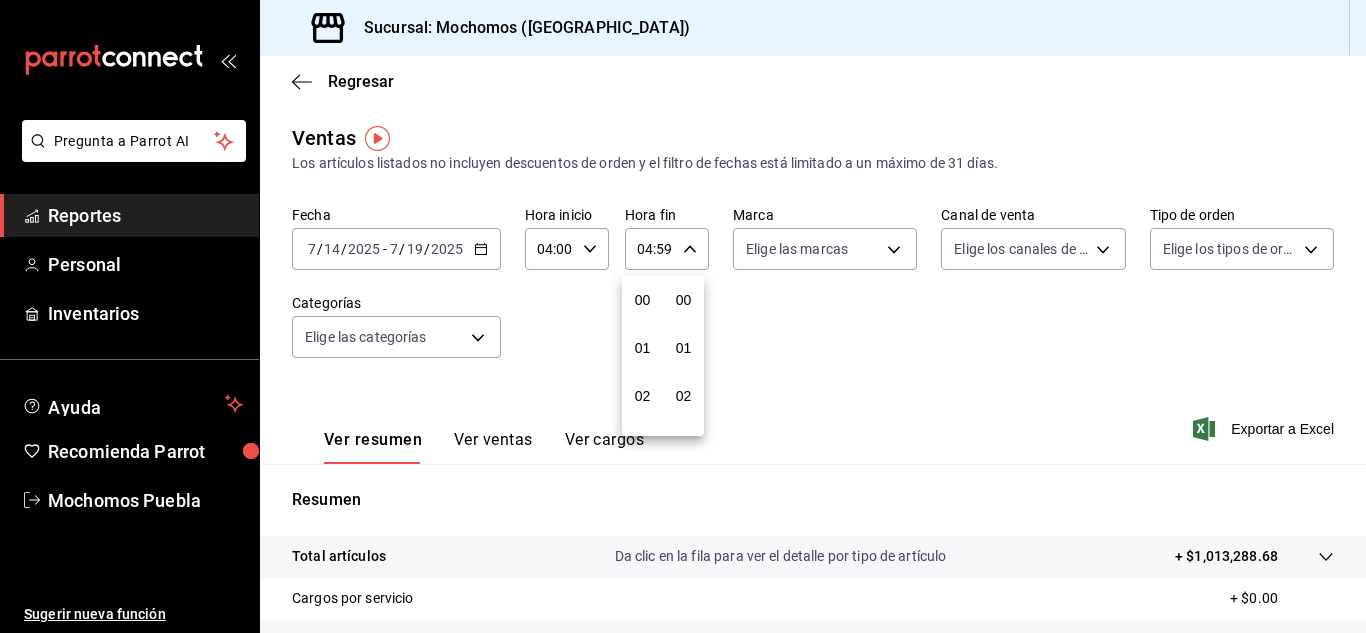 scroll, scrollTop: 192, scrollLeft: 0, axis: vertical 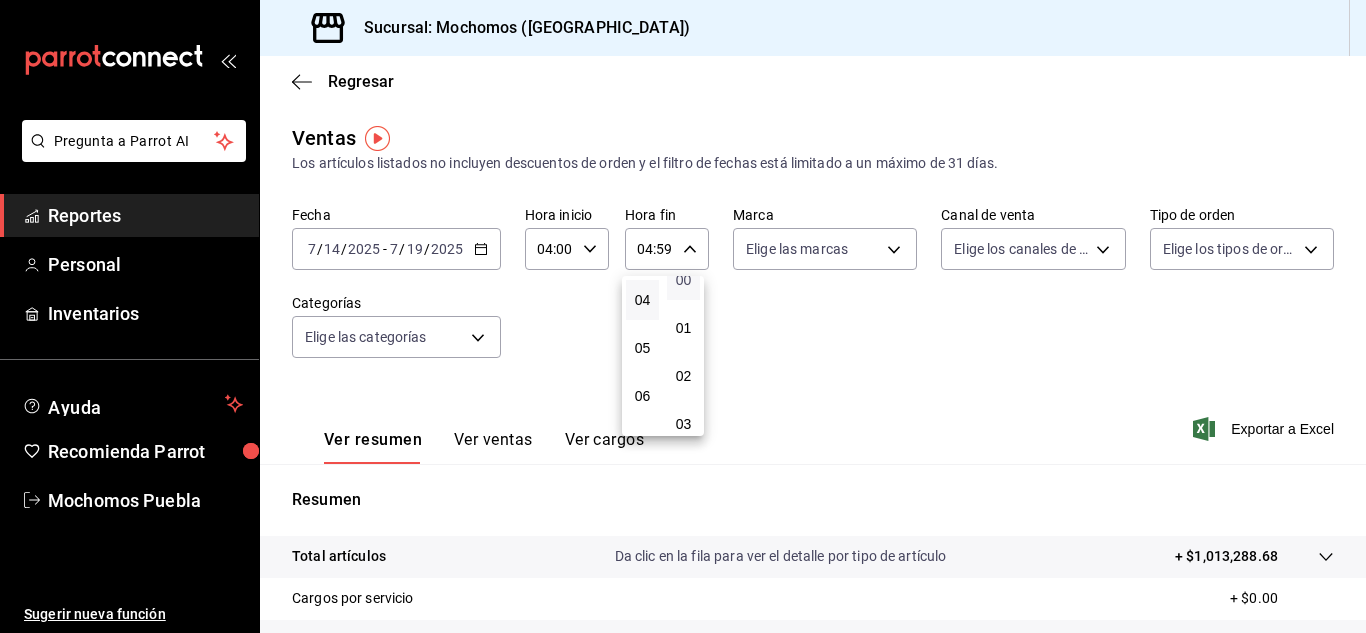 click on "00" at bounding box center (683, 280) 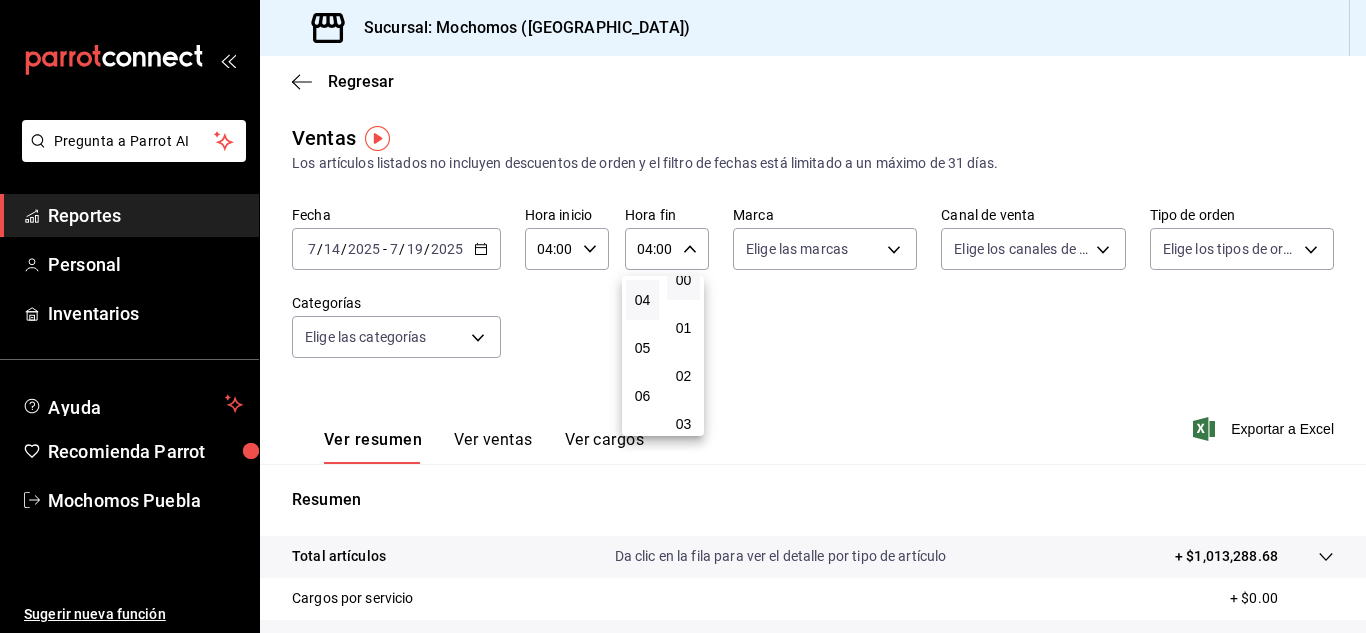 click at bounding box center [683, 316] 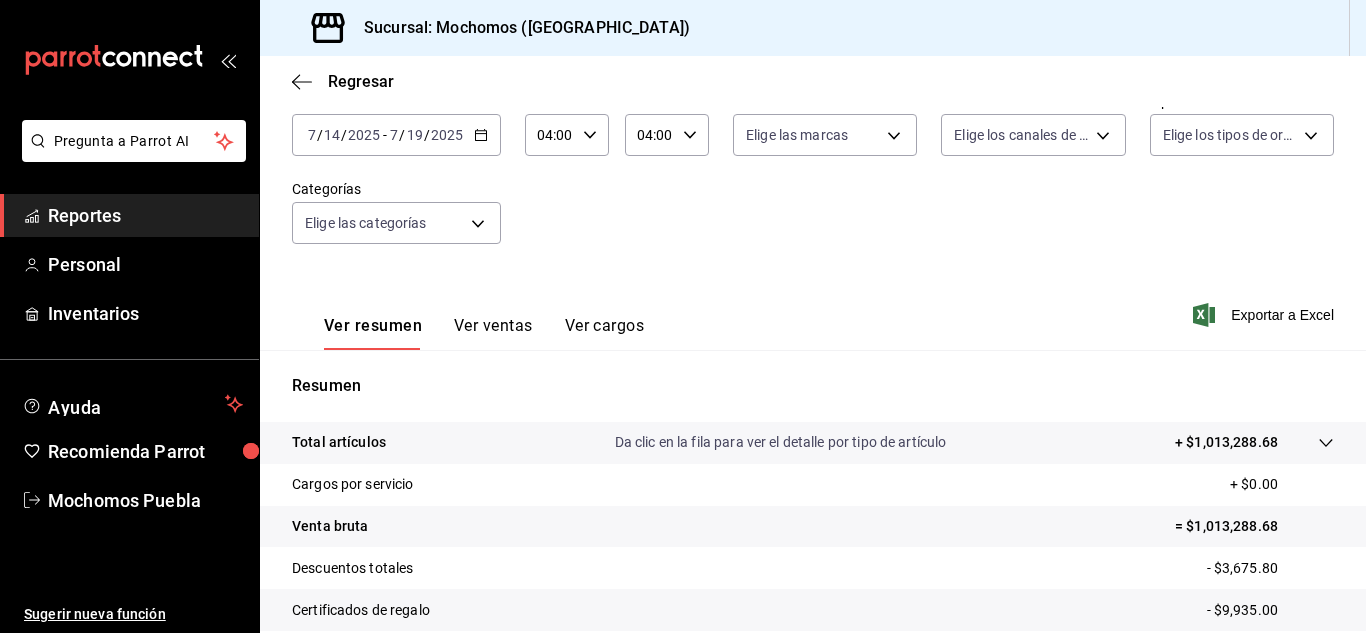 scroll, scrollTop: 325, scrollLeft: 0, axis: vertical 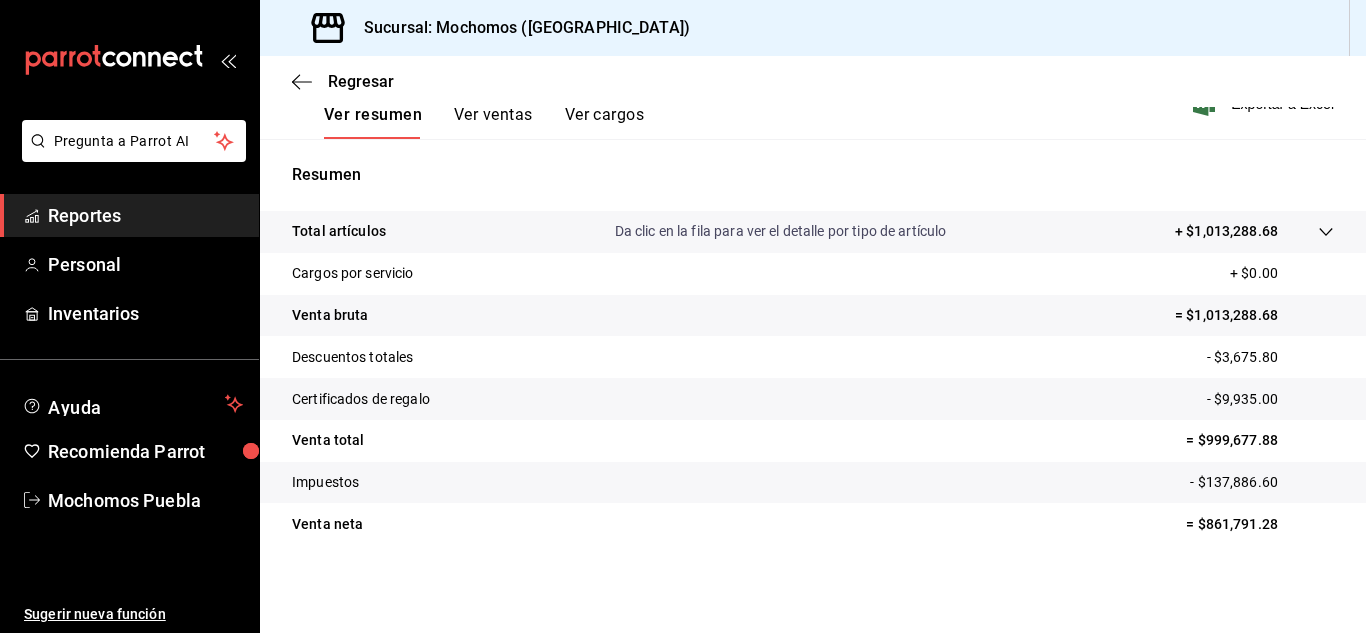 click on "Reportes" at bounding box center [145, 215] 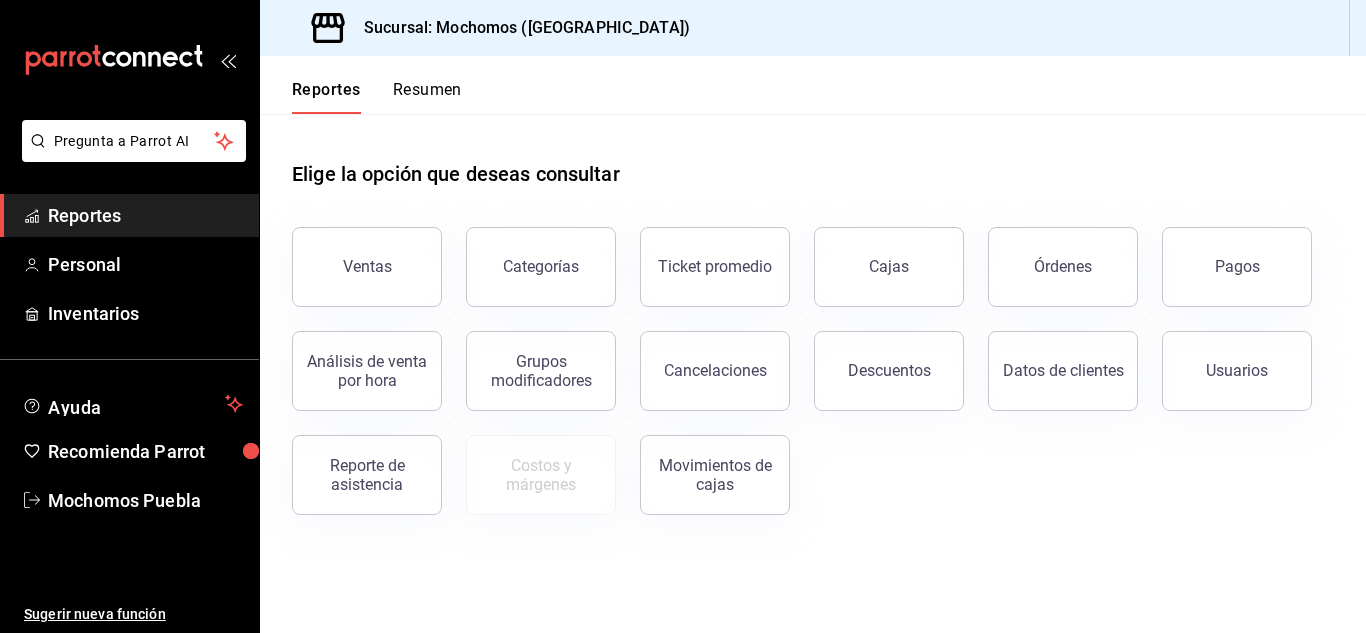 click on "Usuarios" at bounding box center [1237, 371] 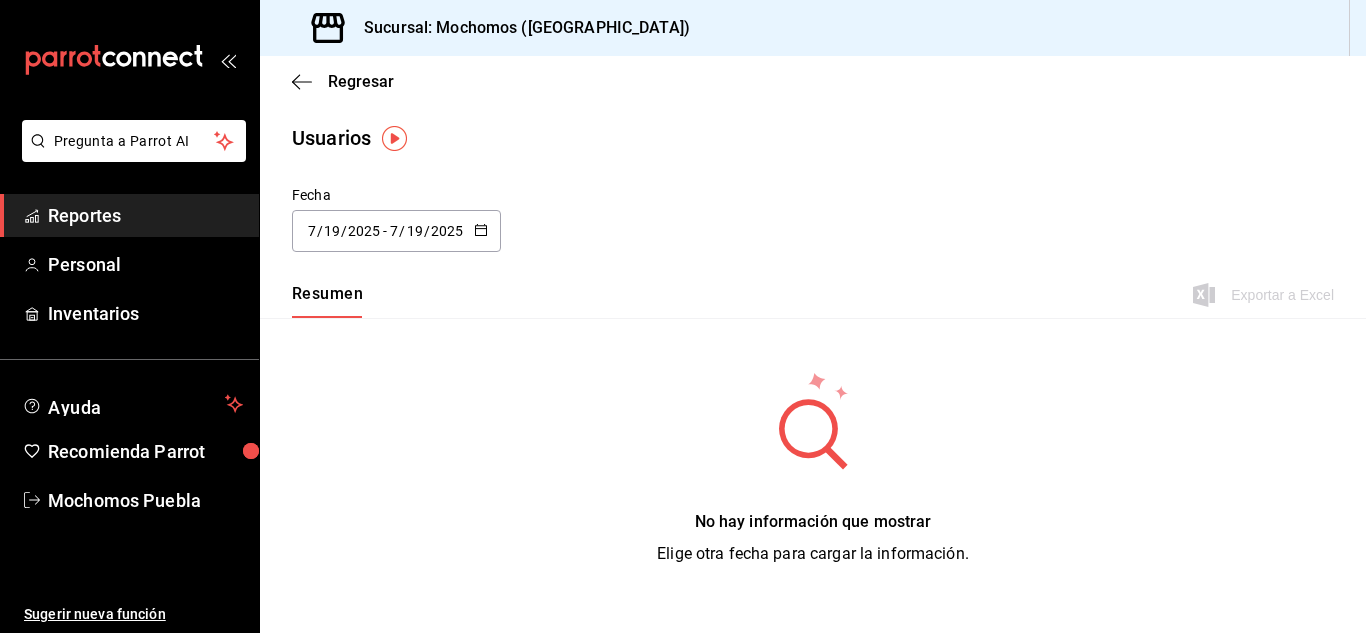 click 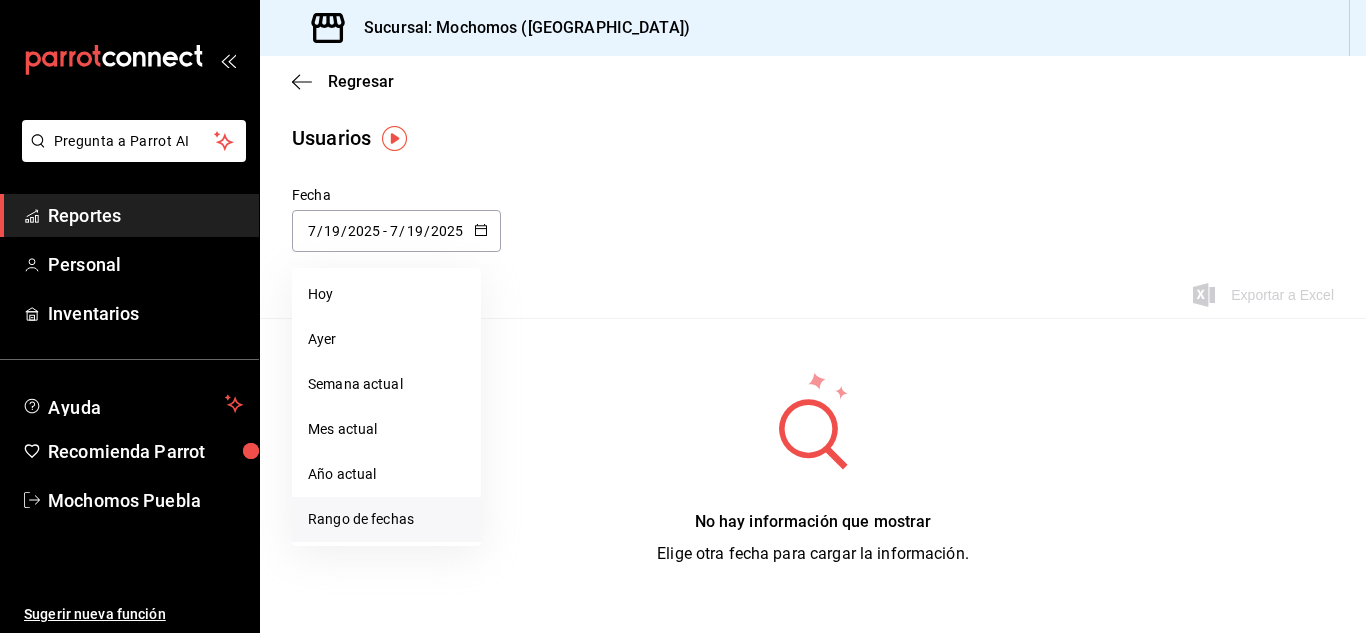 click on "Rango de fechas" at bounding box center [386, 519] 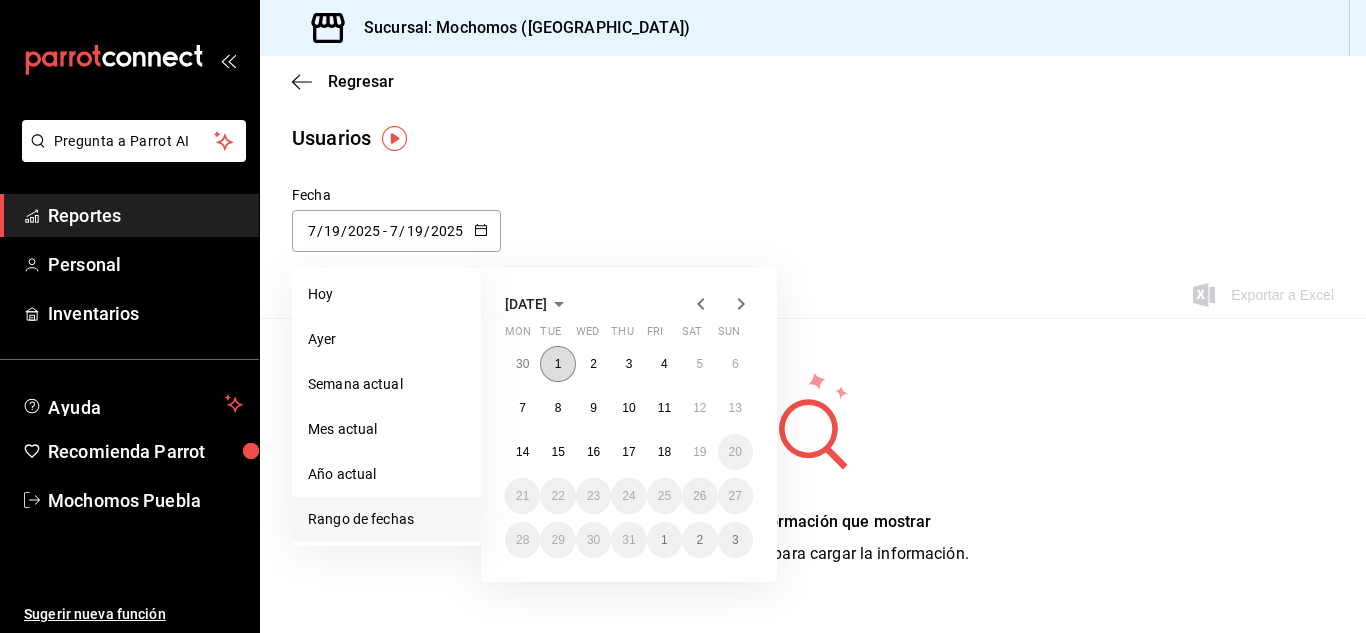 click on "1" at bounding box center (558, 364) 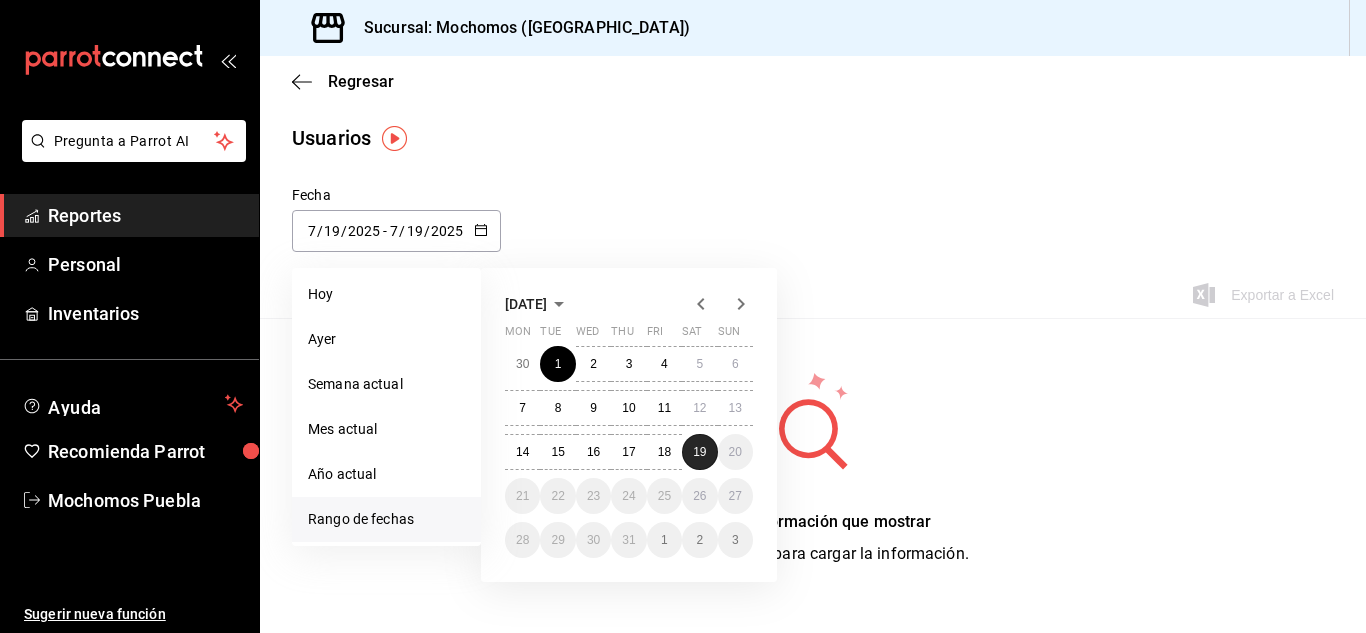 click on "19" at bounding box center [699, 452] 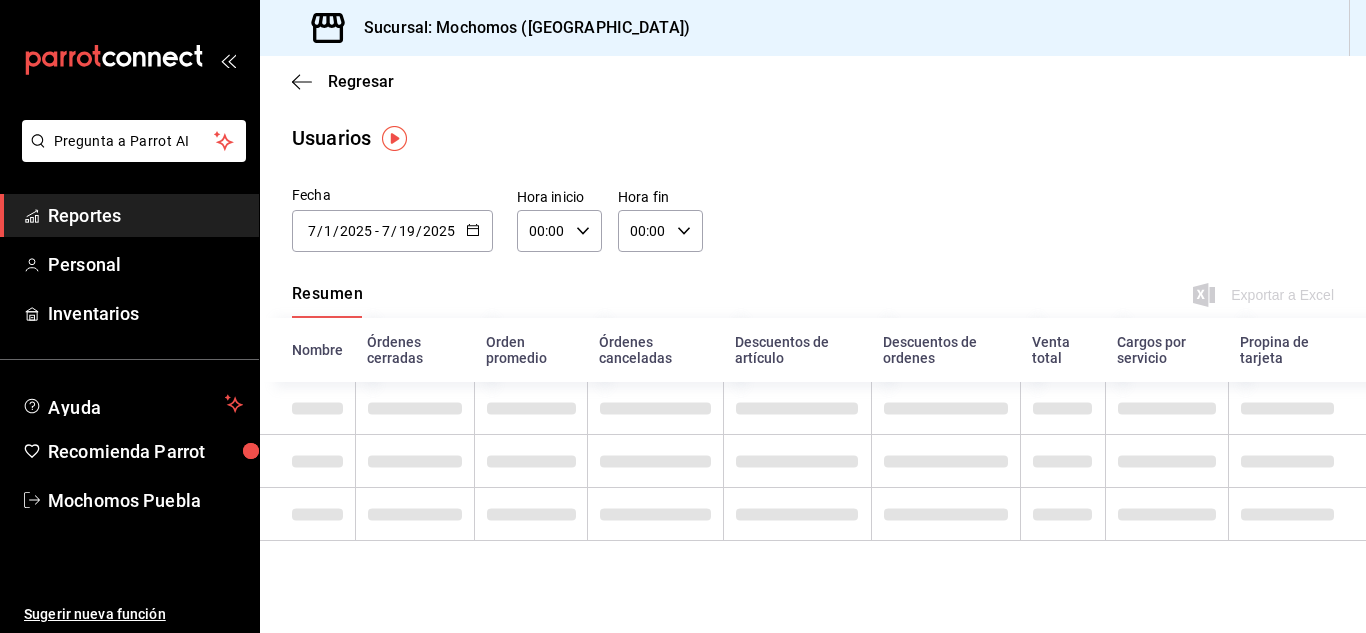 click 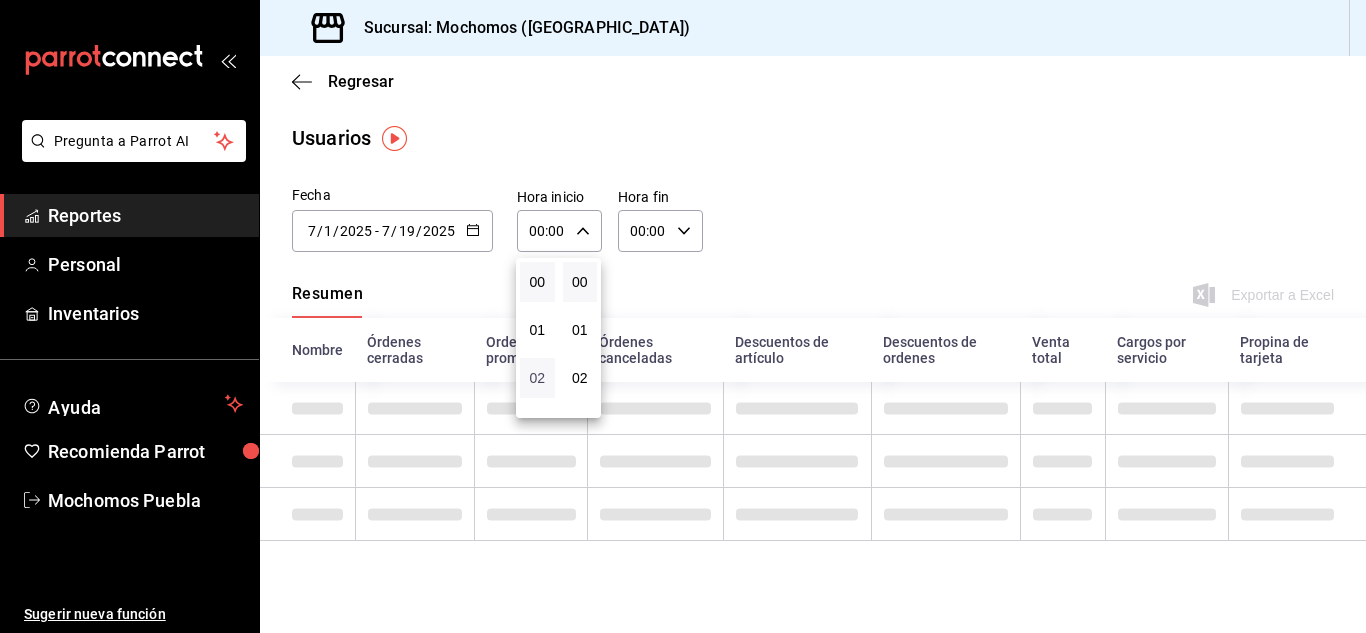scroll, scrollTop: 200, scrollLeft: 0, axis: vertical 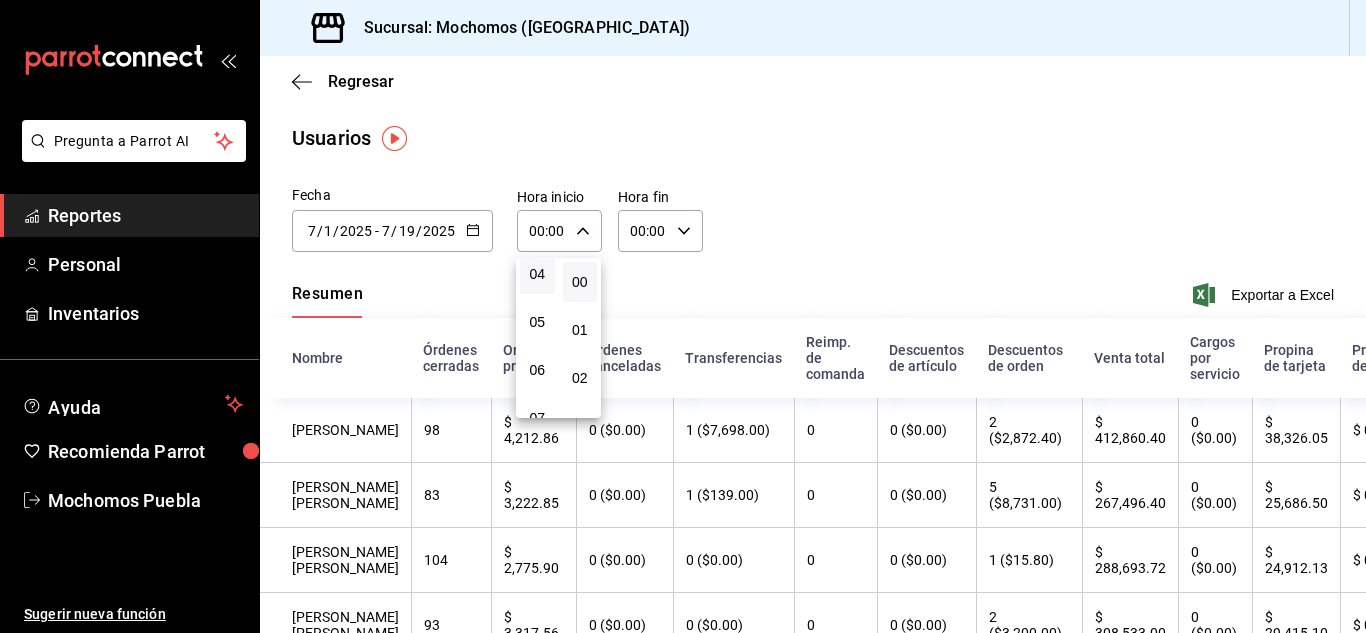 click on "04" at bounding box center (537, 274) 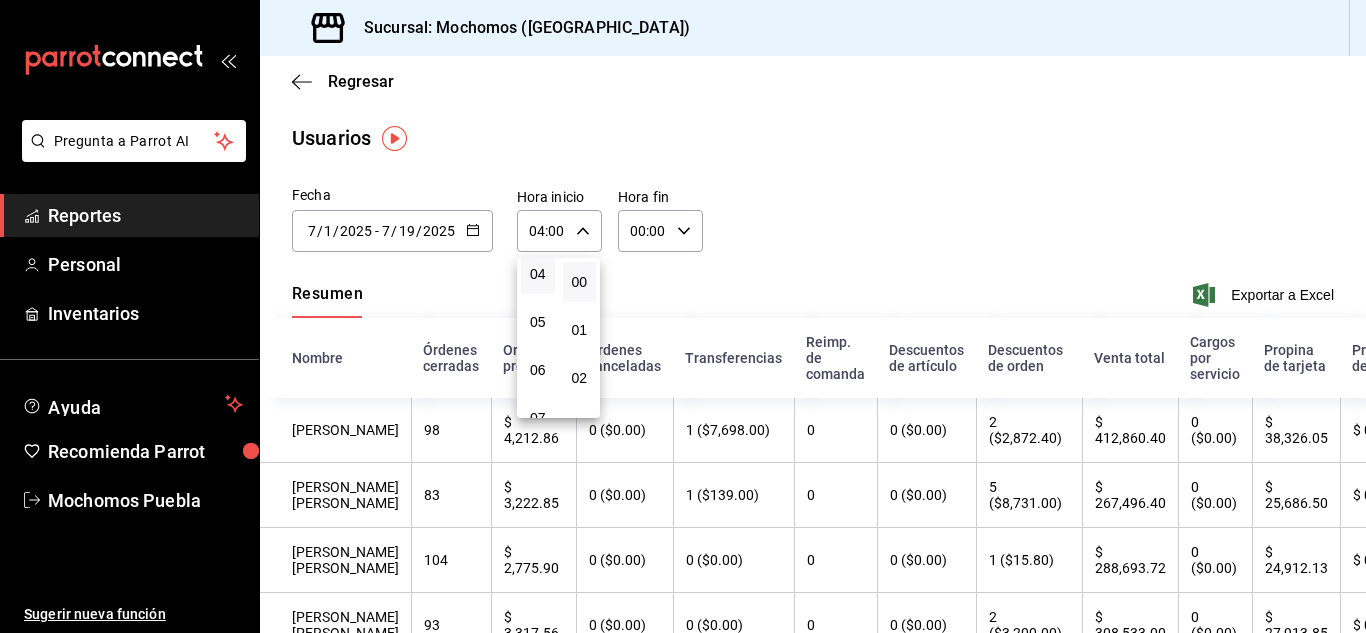 click at bounding box center [683, 316] 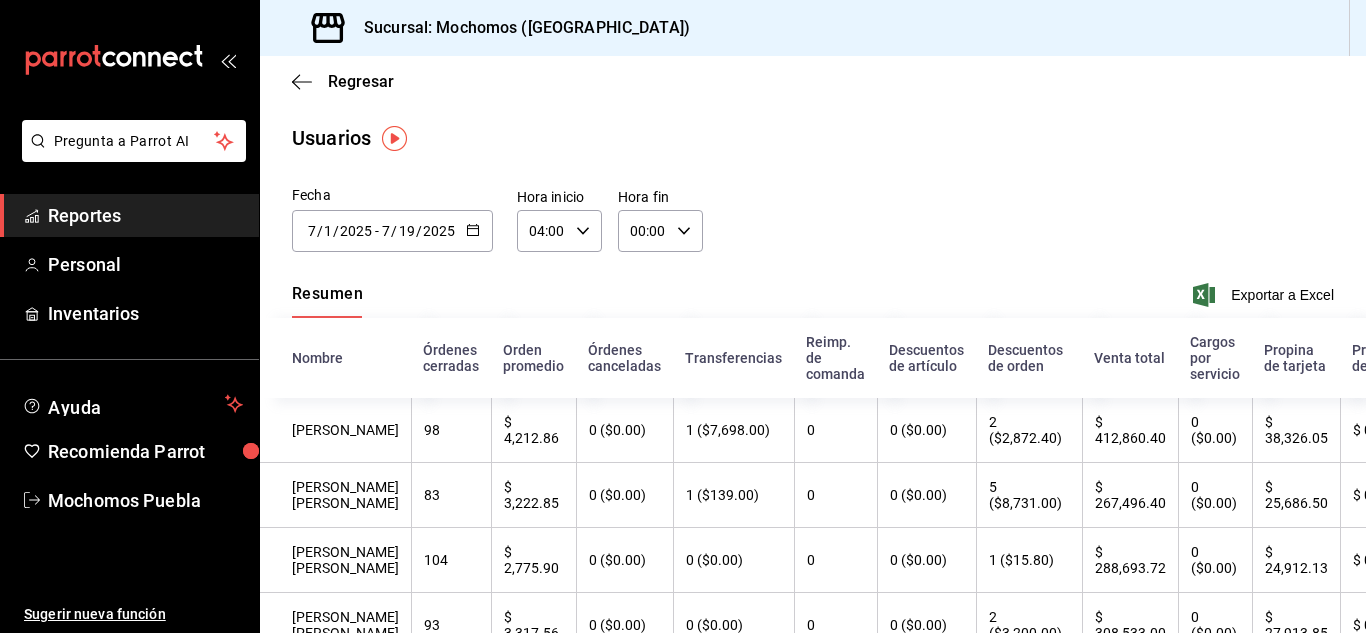 click on "00:00 Hora fin" at bounding box center [660, 231] 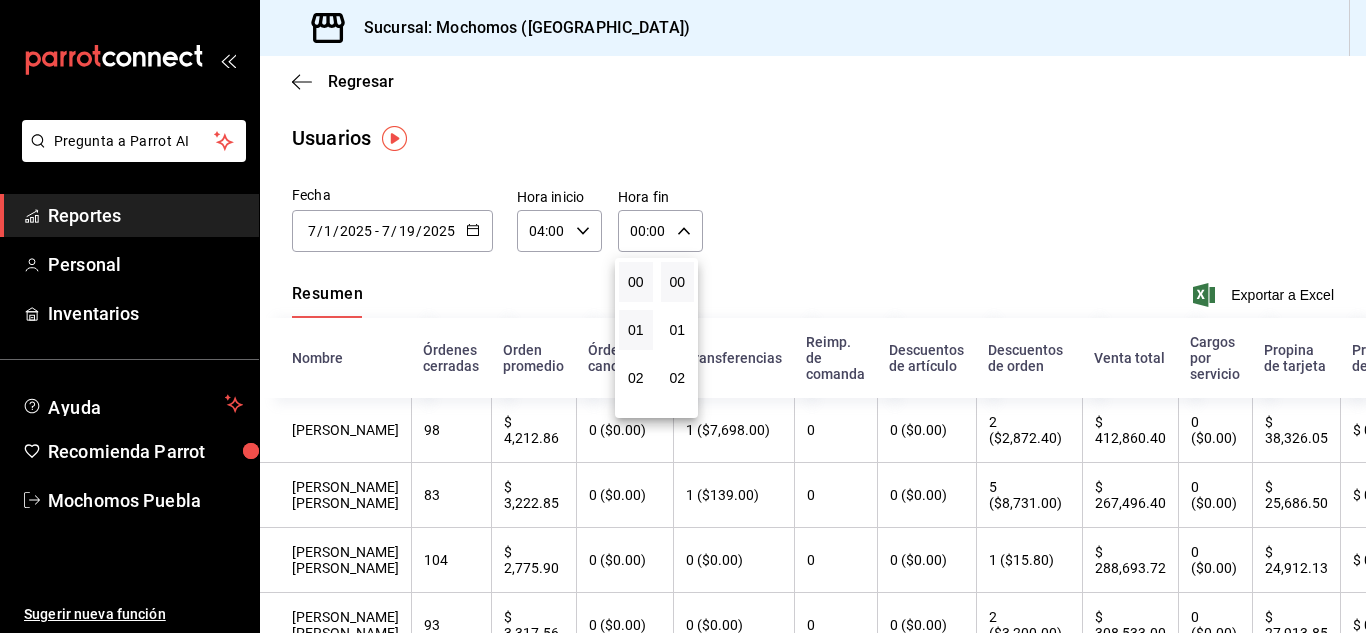 scroll, scrollTop: 100, scrollLeft: 0, axis: vertical 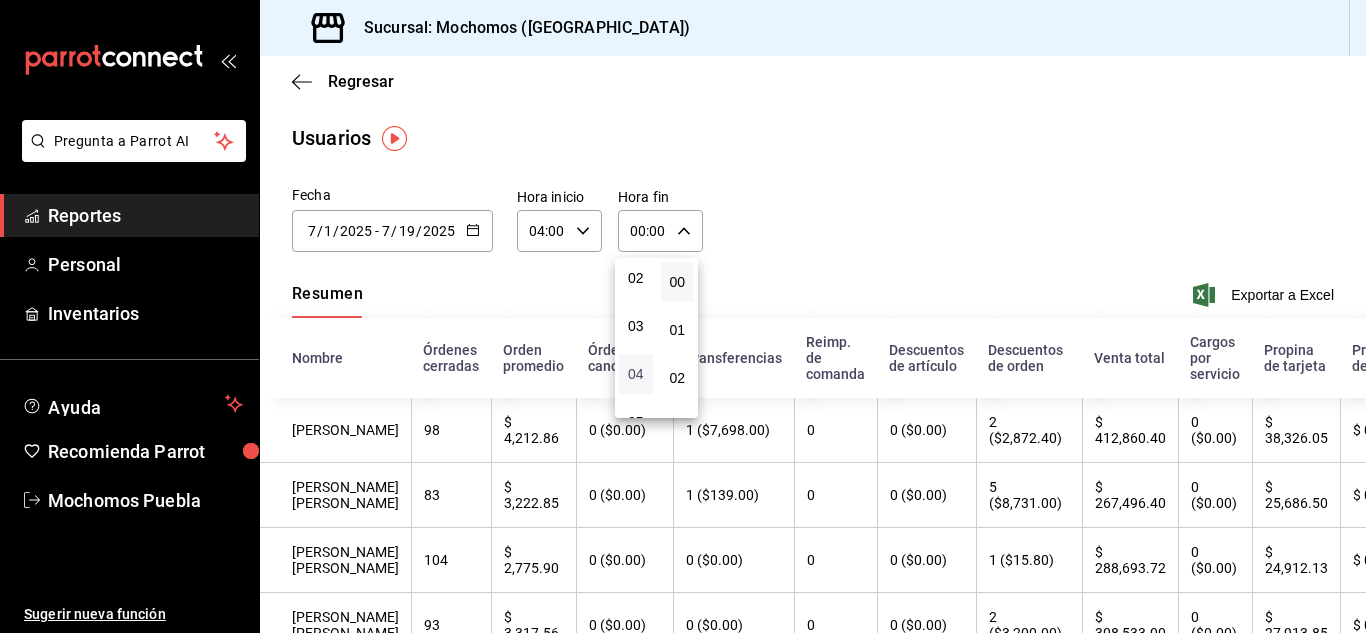 click on "04" at bounding box center [636, 374] 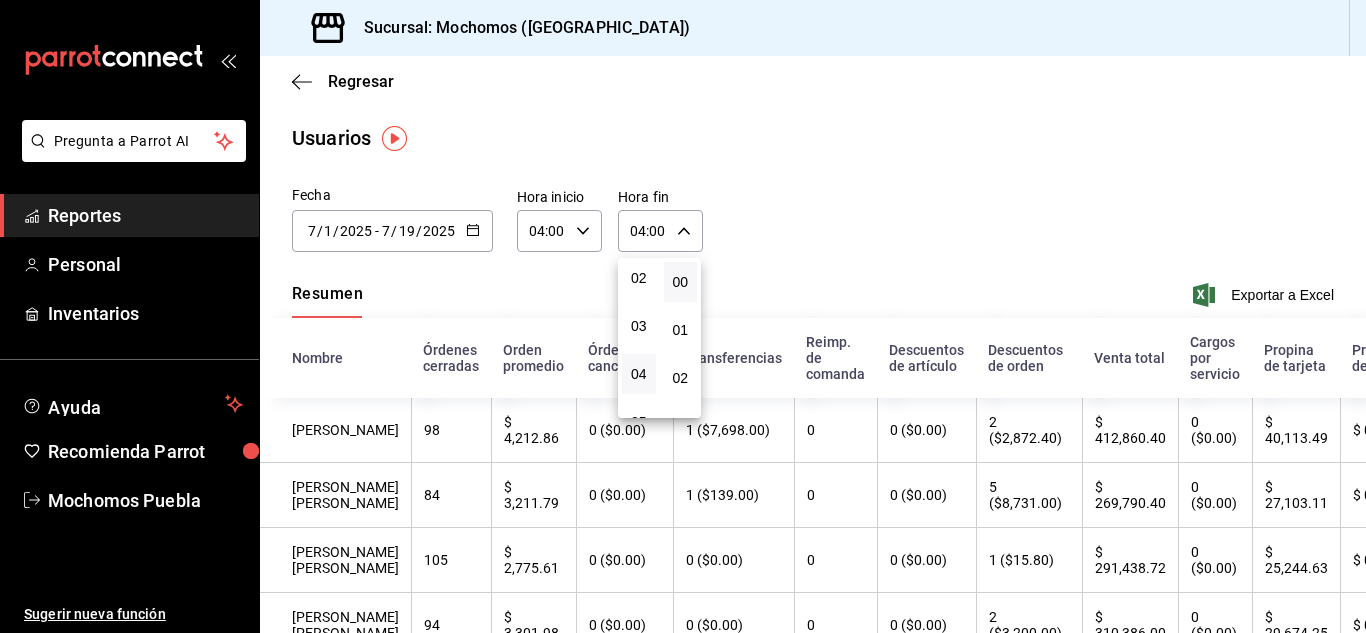 click at bounding box center (683, 316) 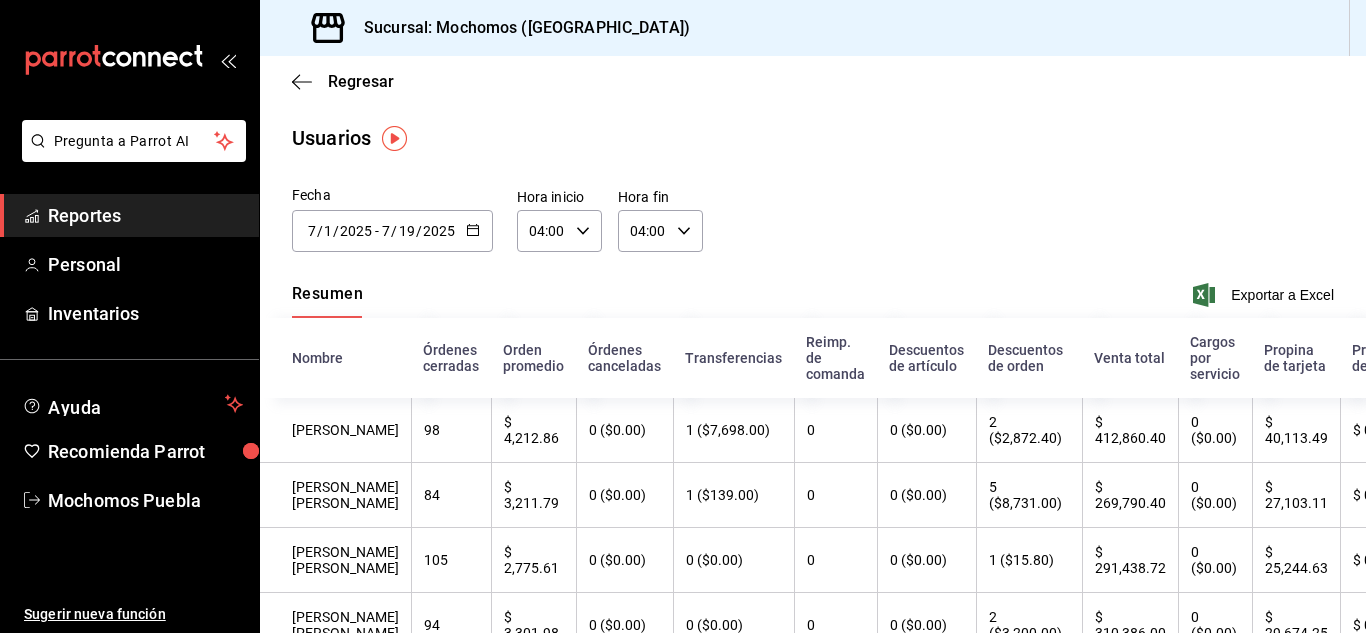 click on "Exportar a Excel" at bounding box center [1265, 295] 